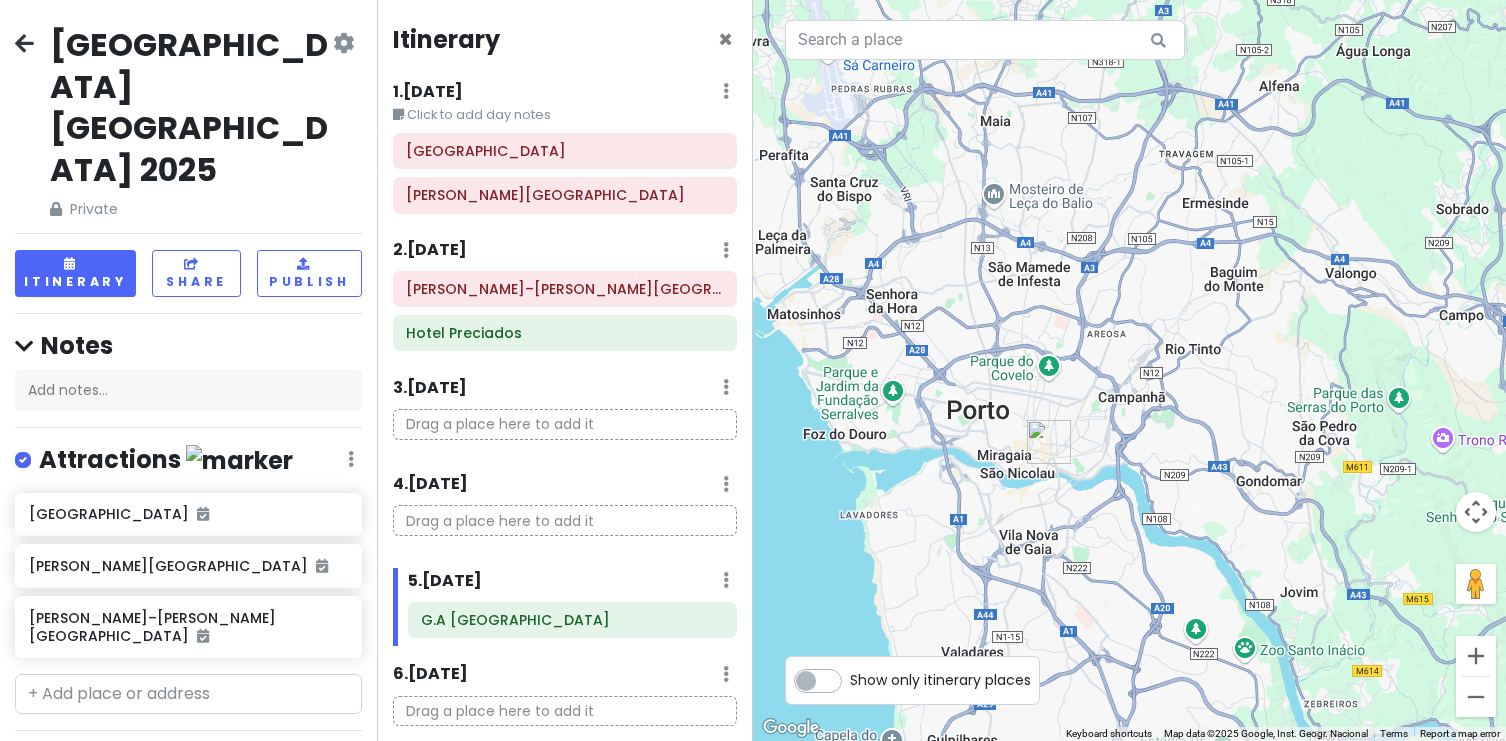 scroll, scrollTop: 0, scrollLeft: 0, axis: both 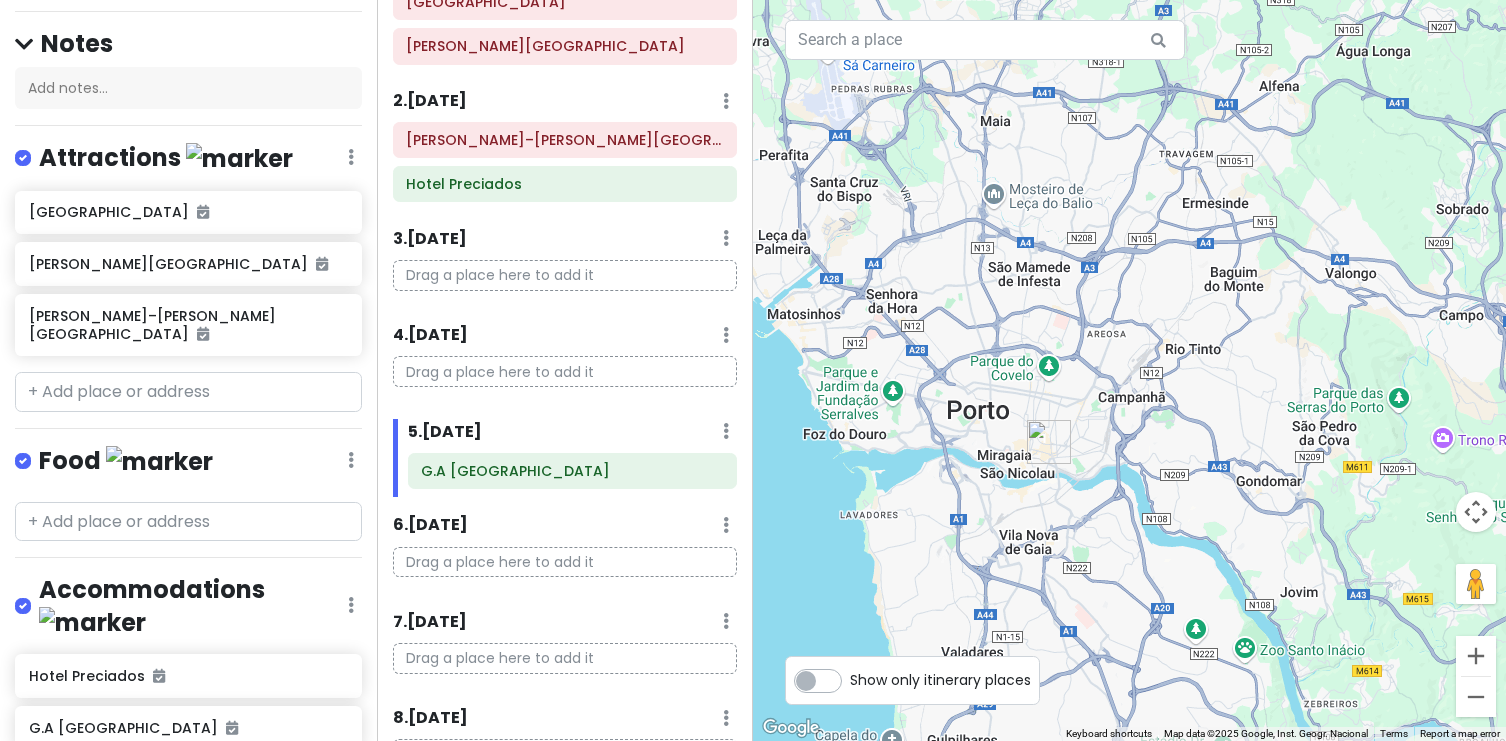 click on "+ Add a section" at bounding box center (90, 841) 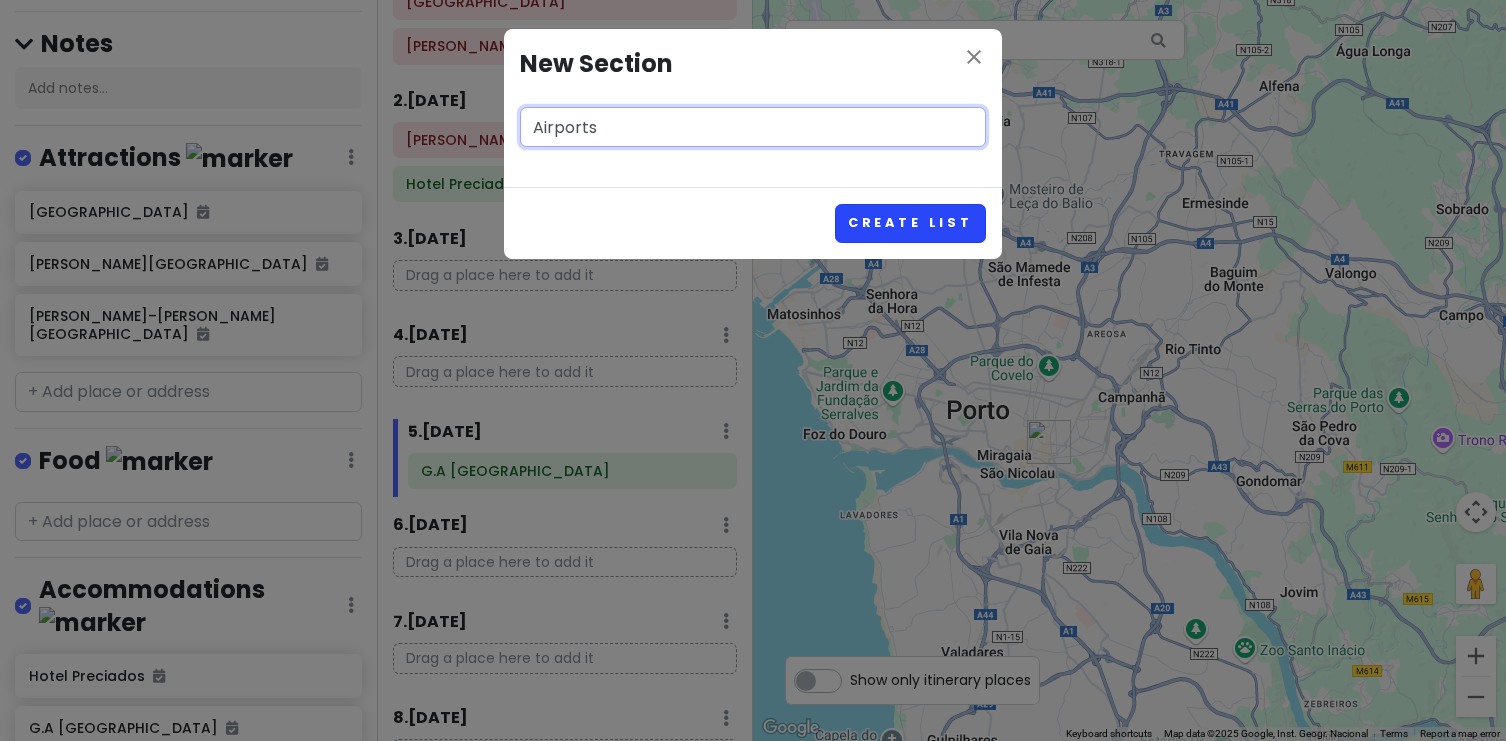 type on "Airports" 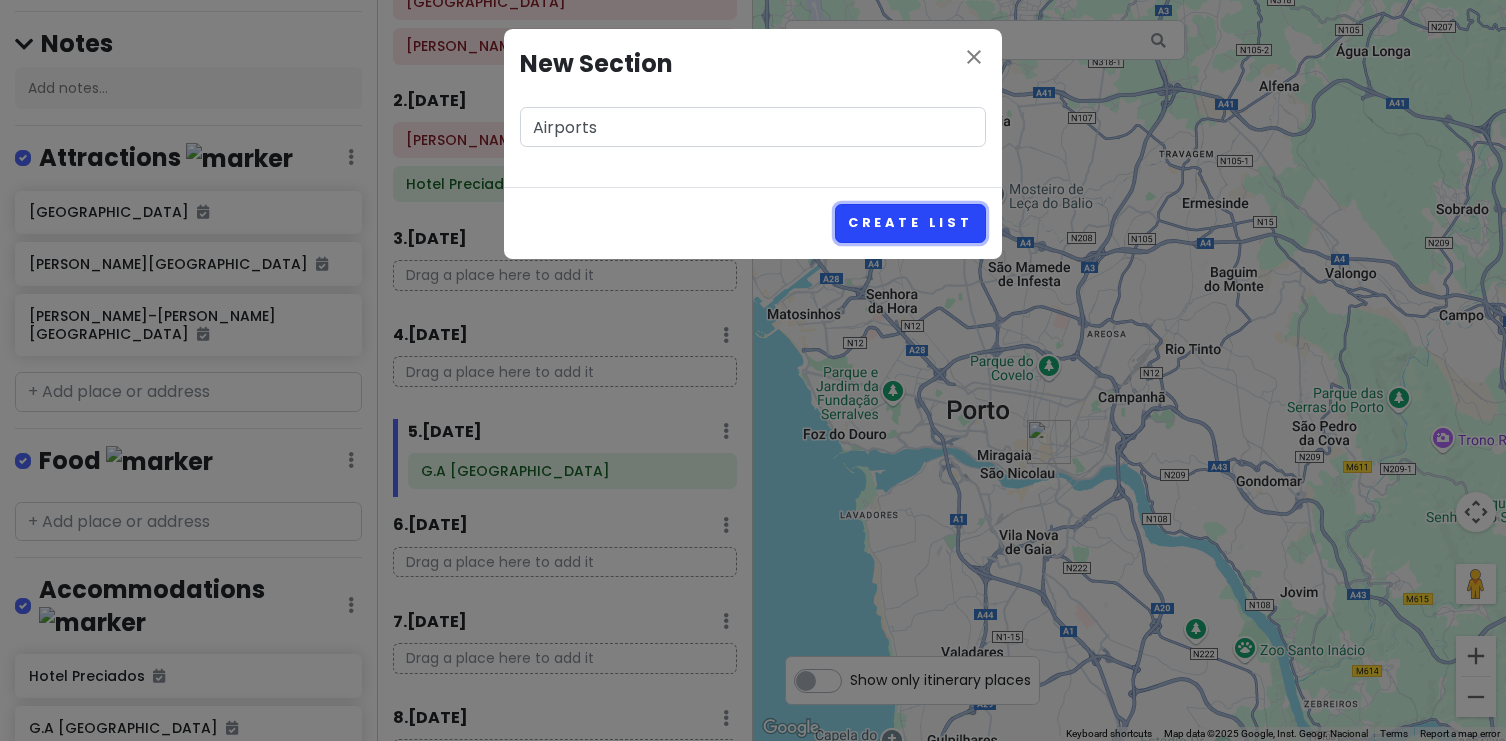 click on "Create List" at bounding box center (910, 223) 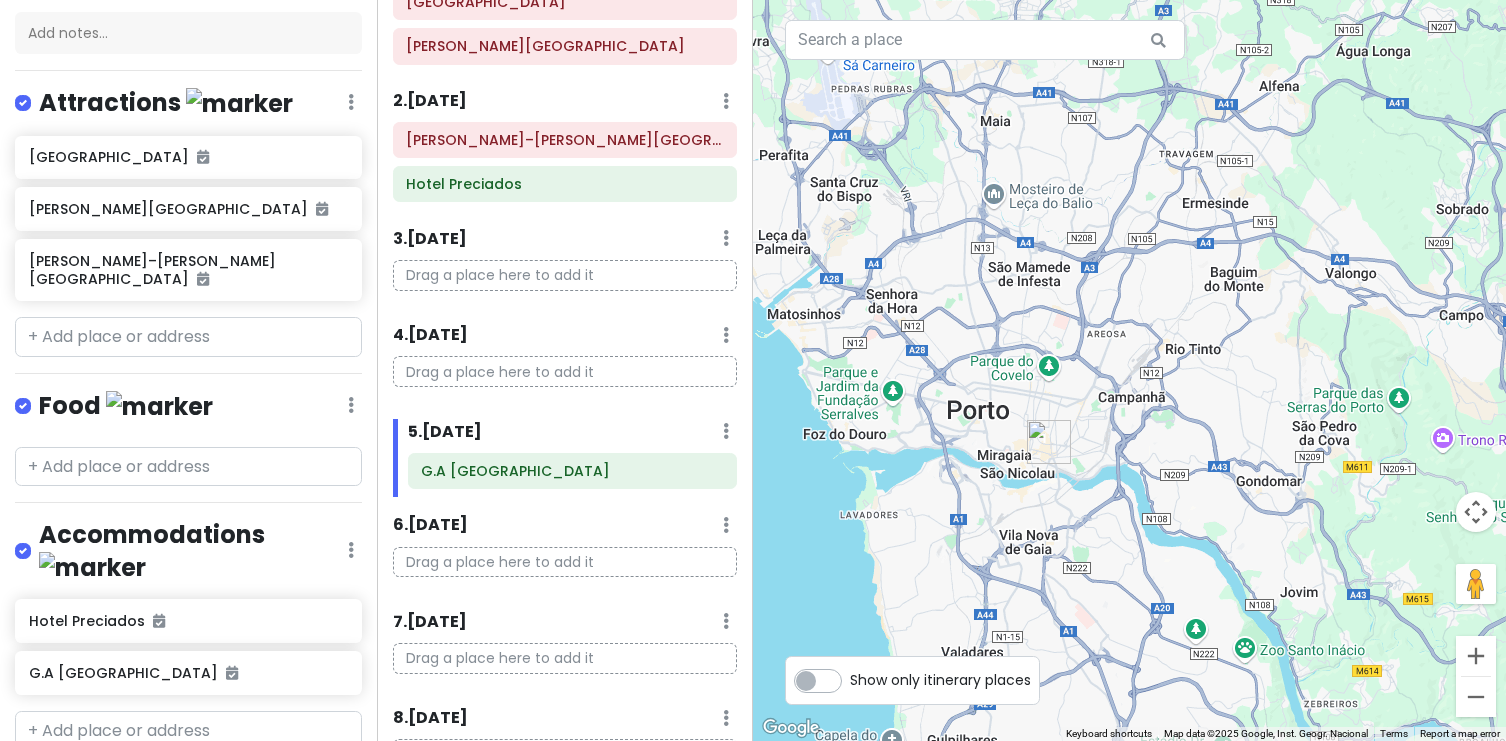 scroll, scrollTop: 353, scrollLeft: 0, axis: vertical 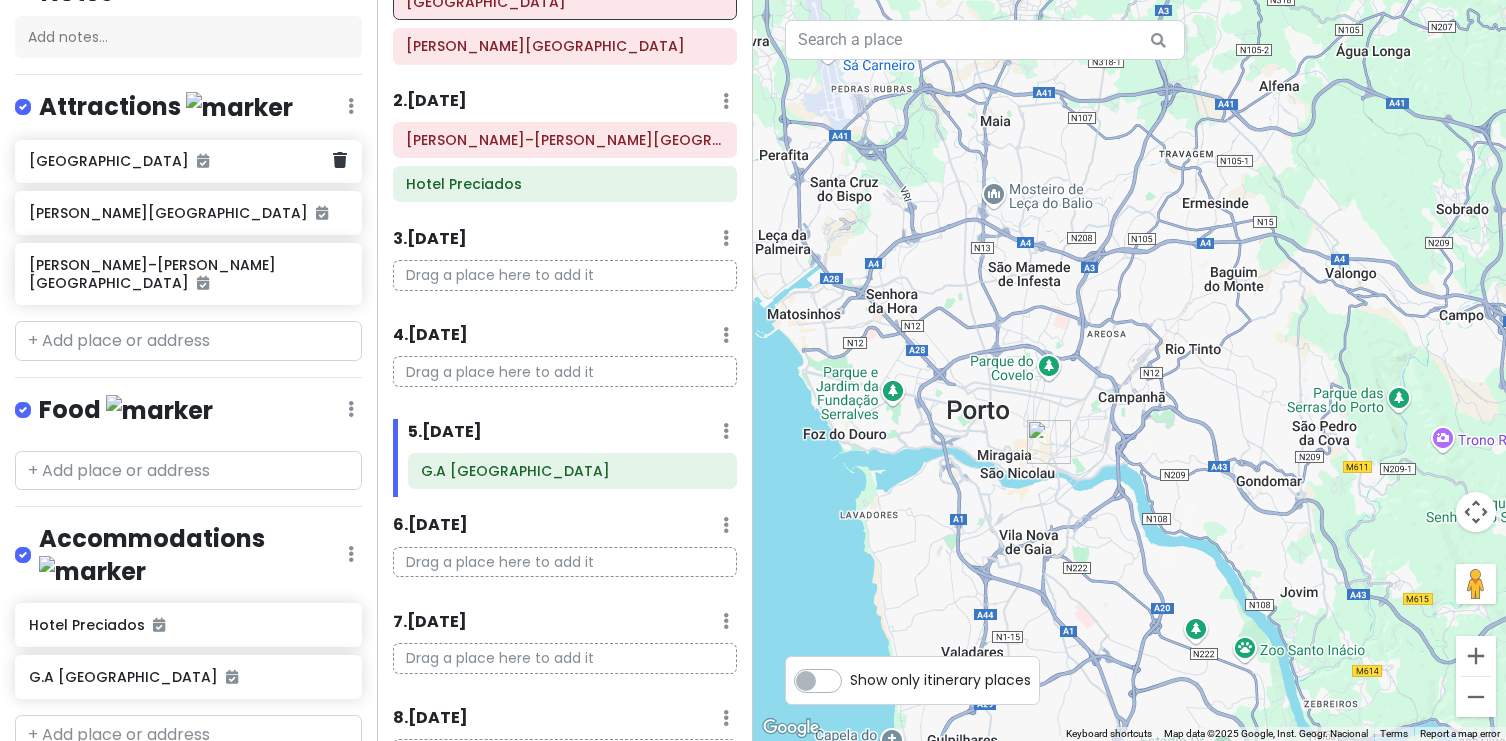click on "[GEOGRAPHIC_DATA]" at bounding box center (181, 161) 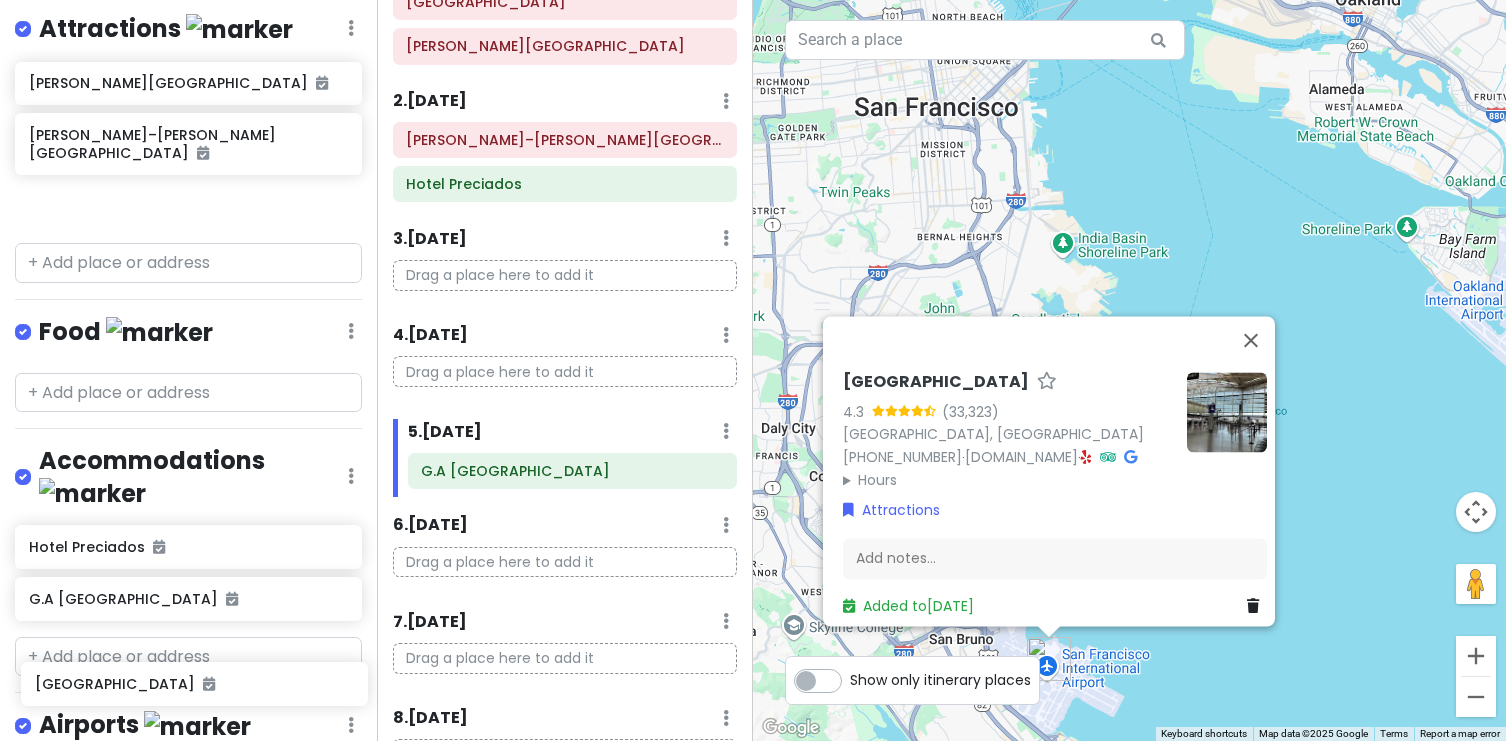 scroll, scrollTop: 430, scrollLeft: 0, axis: vertical 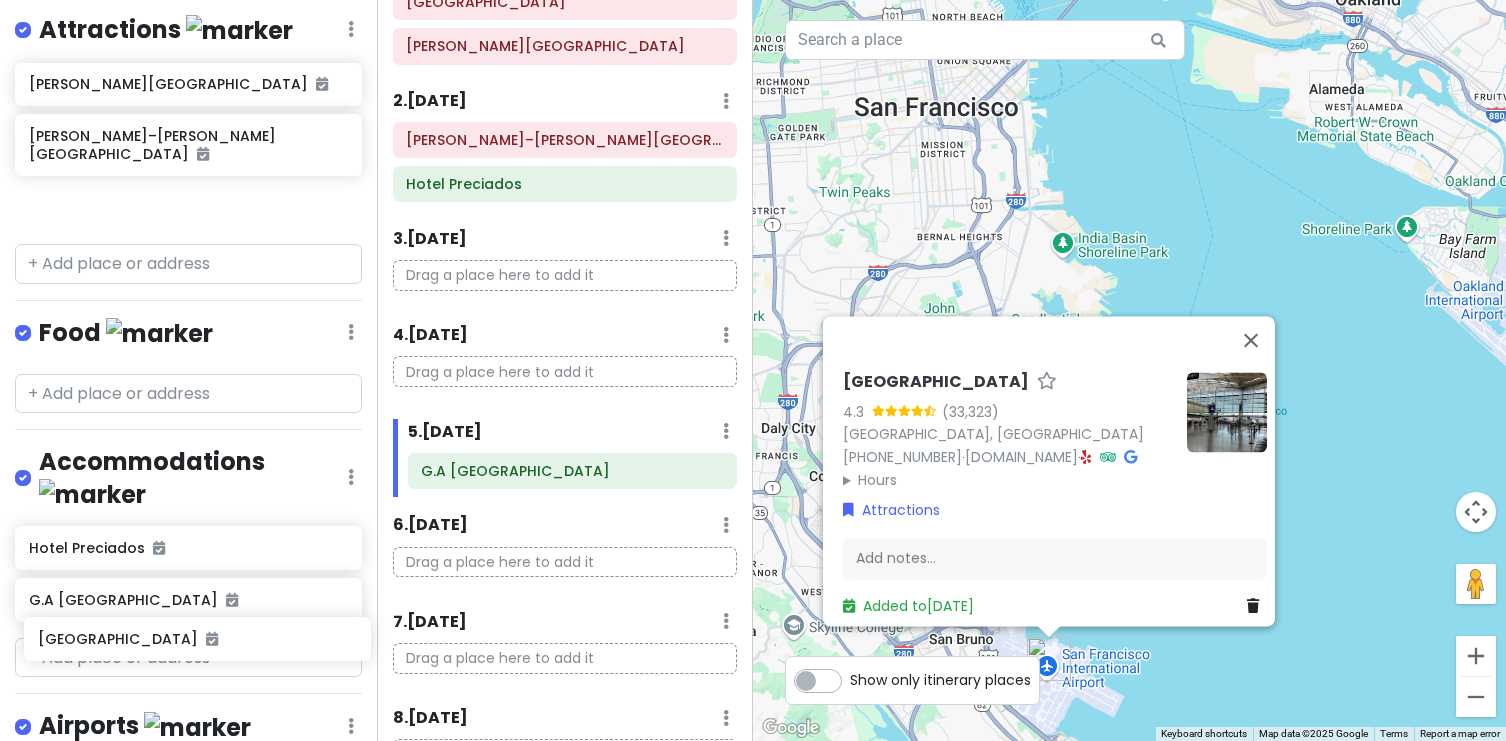 drag, startPoint x: 56, startPoint y: 81, endPoint x: 65, endPoint y: 643, distance: 562.0721 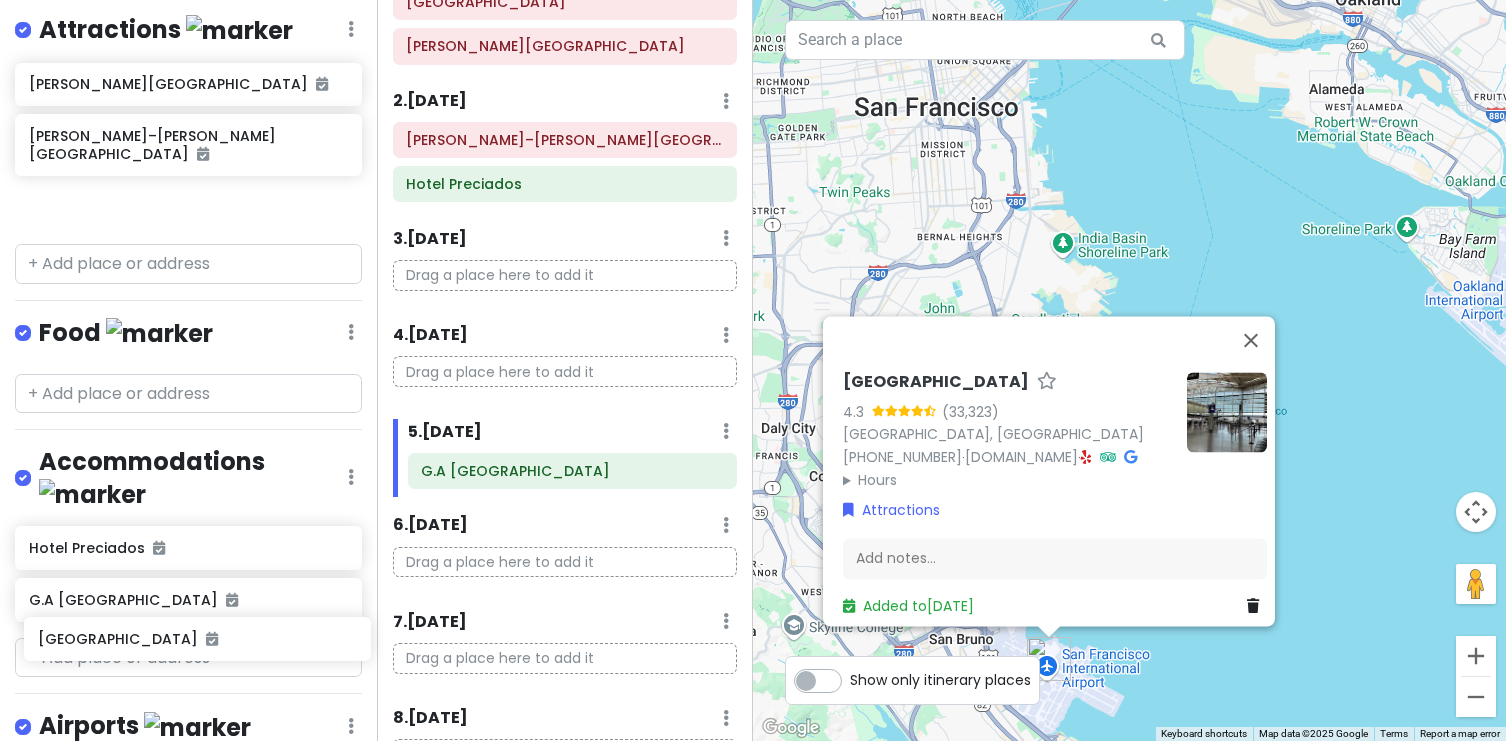 click on "[GEOGRAPHIC_DATA] [GEOGRAPHIC_DATA] 2025 Private Change Dates Make a Copy Delete Trip Give Feedback 💡 Support Scout ☕️ Itinerary Share Publish Notes Add notes... Attractions   Edit Reorder Delete List [GEOGRAPHIC_DATA] [PERSON_NAME][GEOGRAPHIC_DATA] [PERSON_NAME][GEOGRAPHIC_DATA]–[PERSON_NAME][GEOGRAPHIC_DATA] Food   Edit Reorder Delete List Accommodations   Edit Reorder Delete List Hotel Preciados G.A Palace Hotel Airports   Edit Reorder Delete List + Add a section" at bounding box center [188, 370] 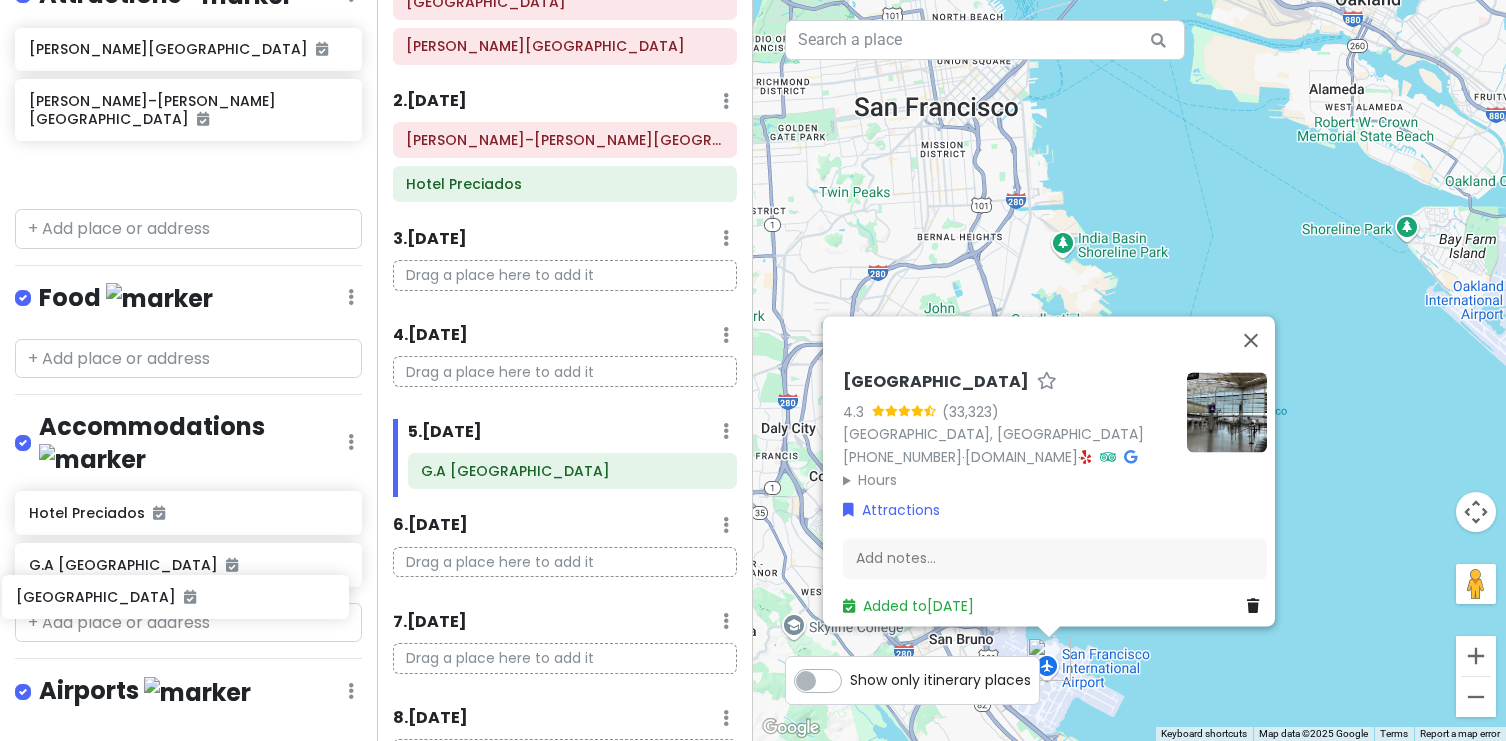 drag, startPoint x: 130, startPoint y: 5, endPoint x: 117, endPoint y: 602, distance: 597.14154 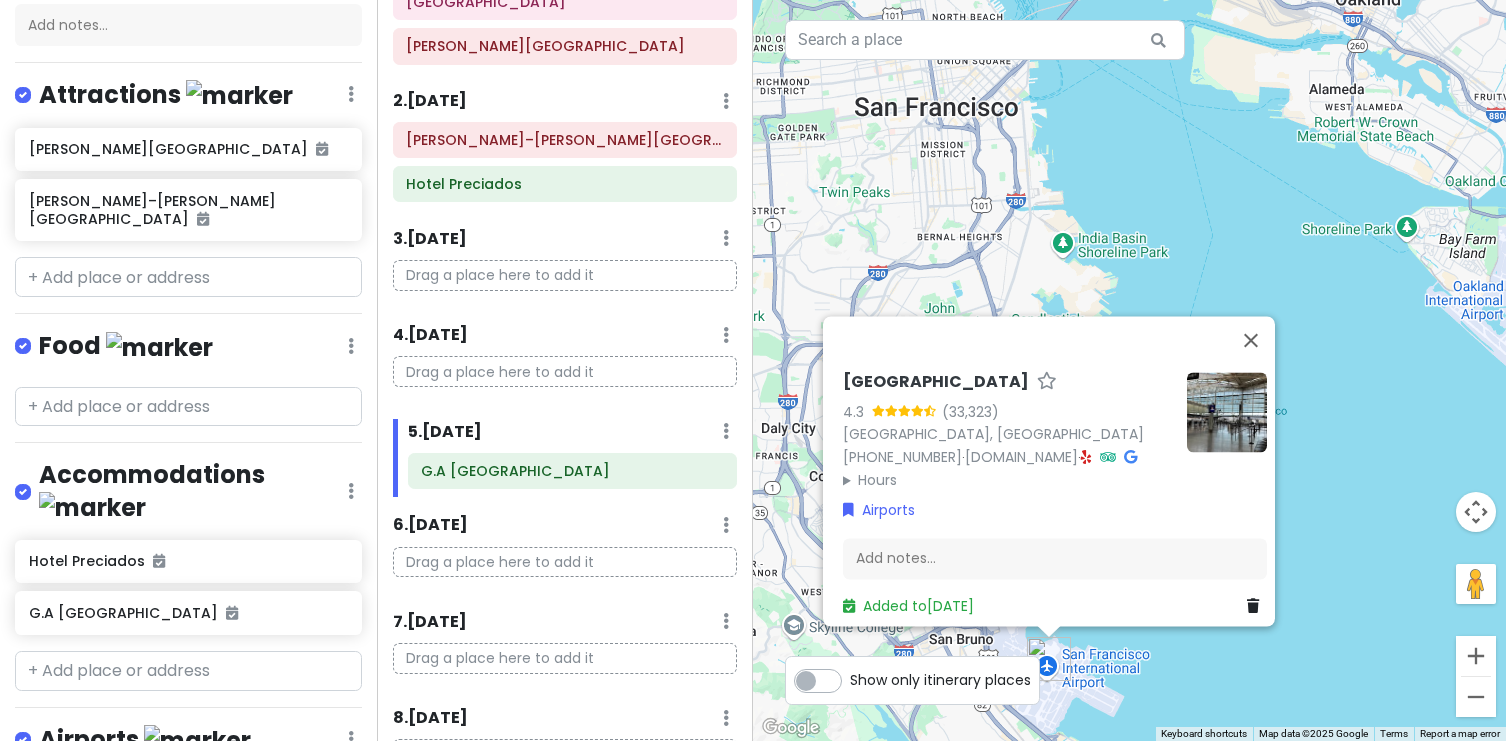 scroll, scrollTop: 361, scrollLeft: 0, axis: vertical 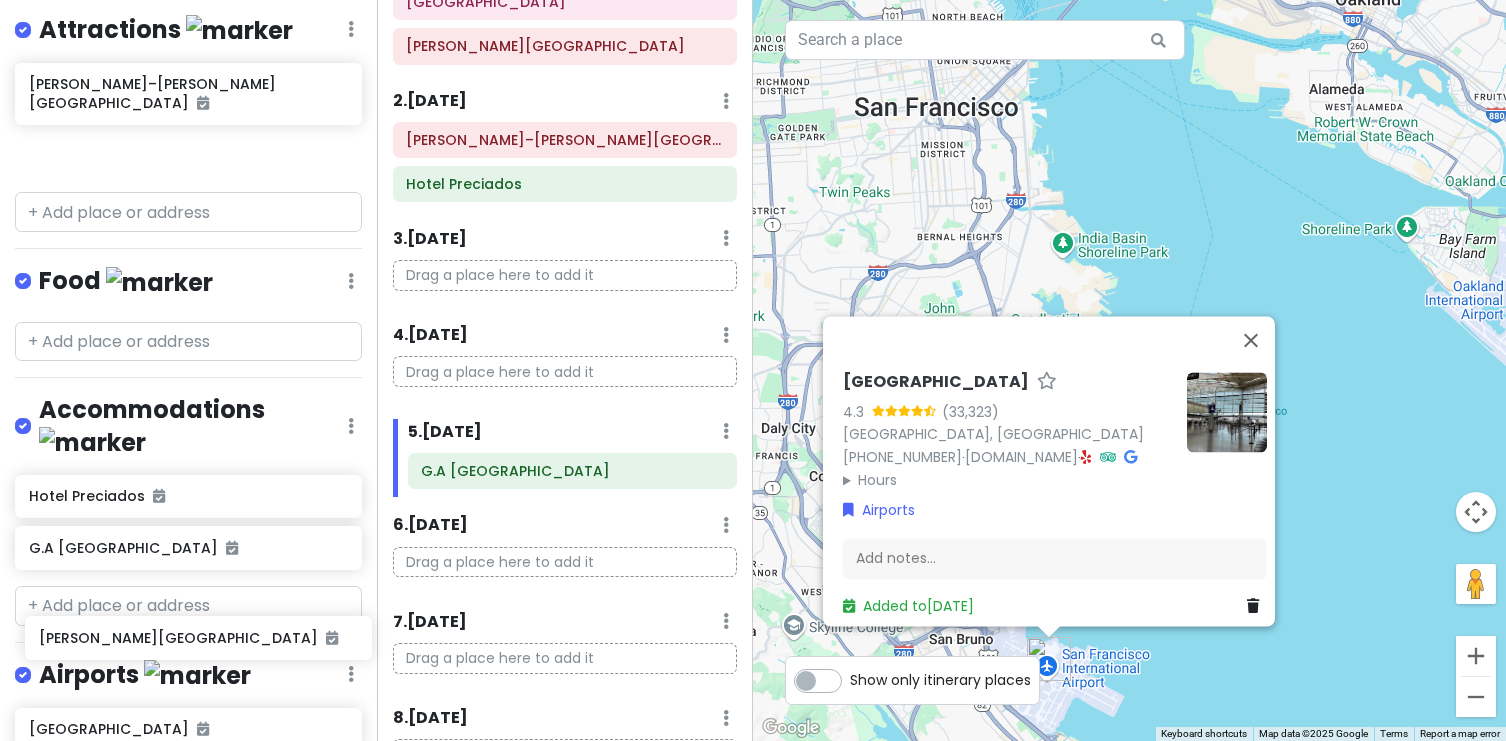 drag, startPoint x: 114, startPoint y: 77, endPoint x: 124, endPoint y: 646, distance: 569.0879 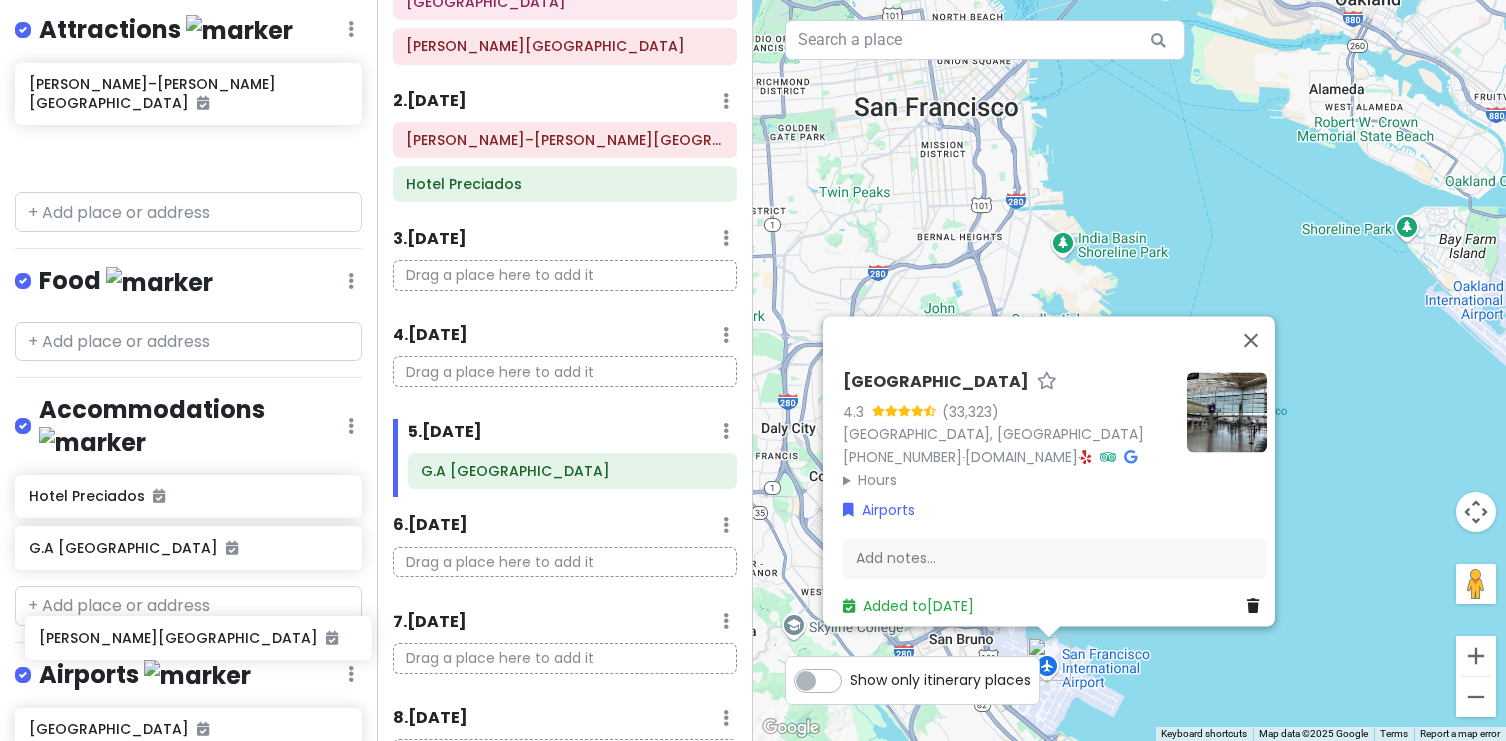 click on "[GEOGRAPHIC_DATA] [GEOGRAPHIC_DATA] 2025 Private Change Dates Make a Copy Delete Trip Give Feedback 💡 Support Scout ☕️ Itinerary Share Publish Notes Add notes... Attractions   Edit Reorder Delete List [PERSON_NAME][GEOGRAPHIC_DATA] [PERSON_NAME][GEOGRAPHIC_DATA]–[PERSON_NAME][GEOGRAPHIC_DATA] Food   Edit Reorder Delete List Accommodations   Edit Reorder Delete List Hotel Preciados G.A Palace Hotel Airports   Edit Reorder Delete List [GEOGRAPHIC_DATA] + Add a section" at bounding box center (188, 370) 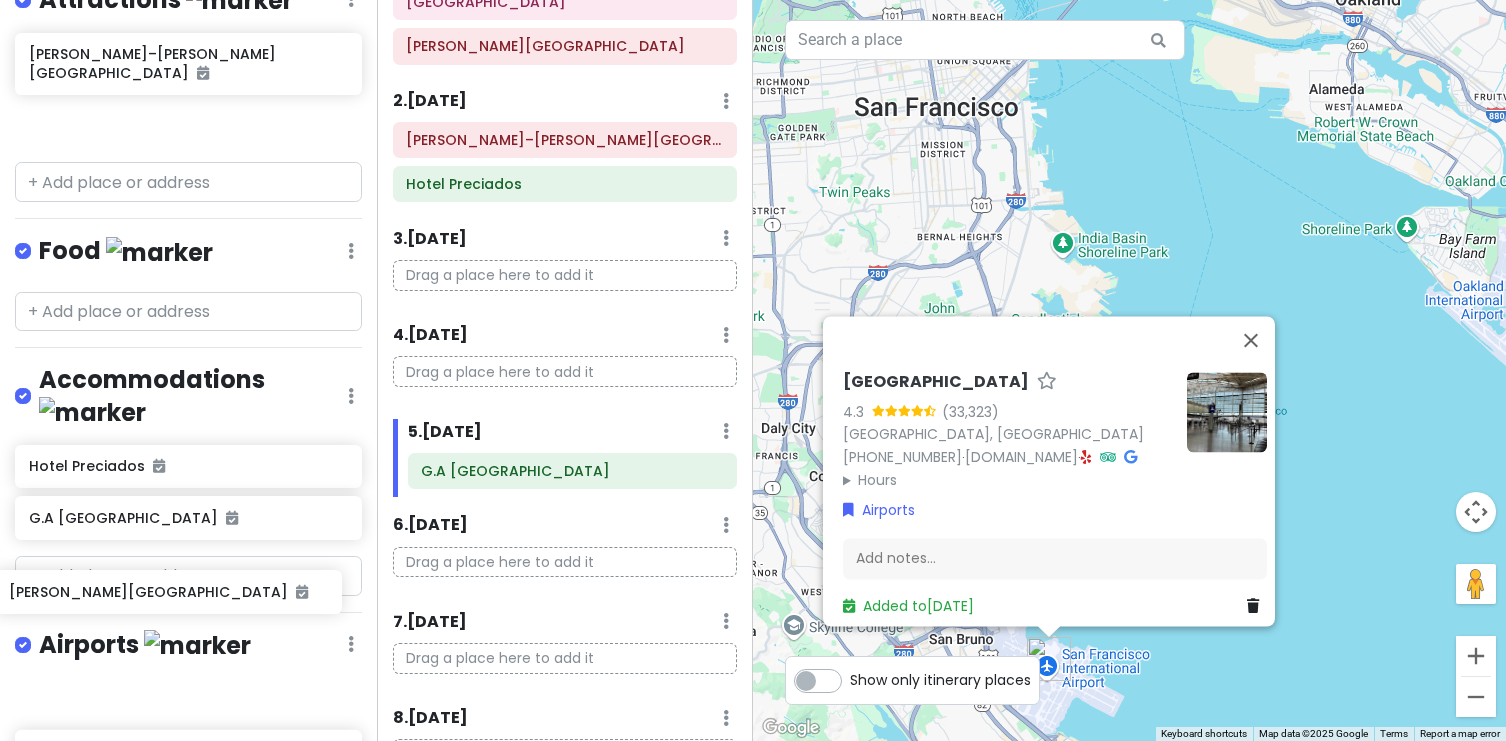 scroll, scrollTop: 482, scrollLeft: 0, axis: vertical 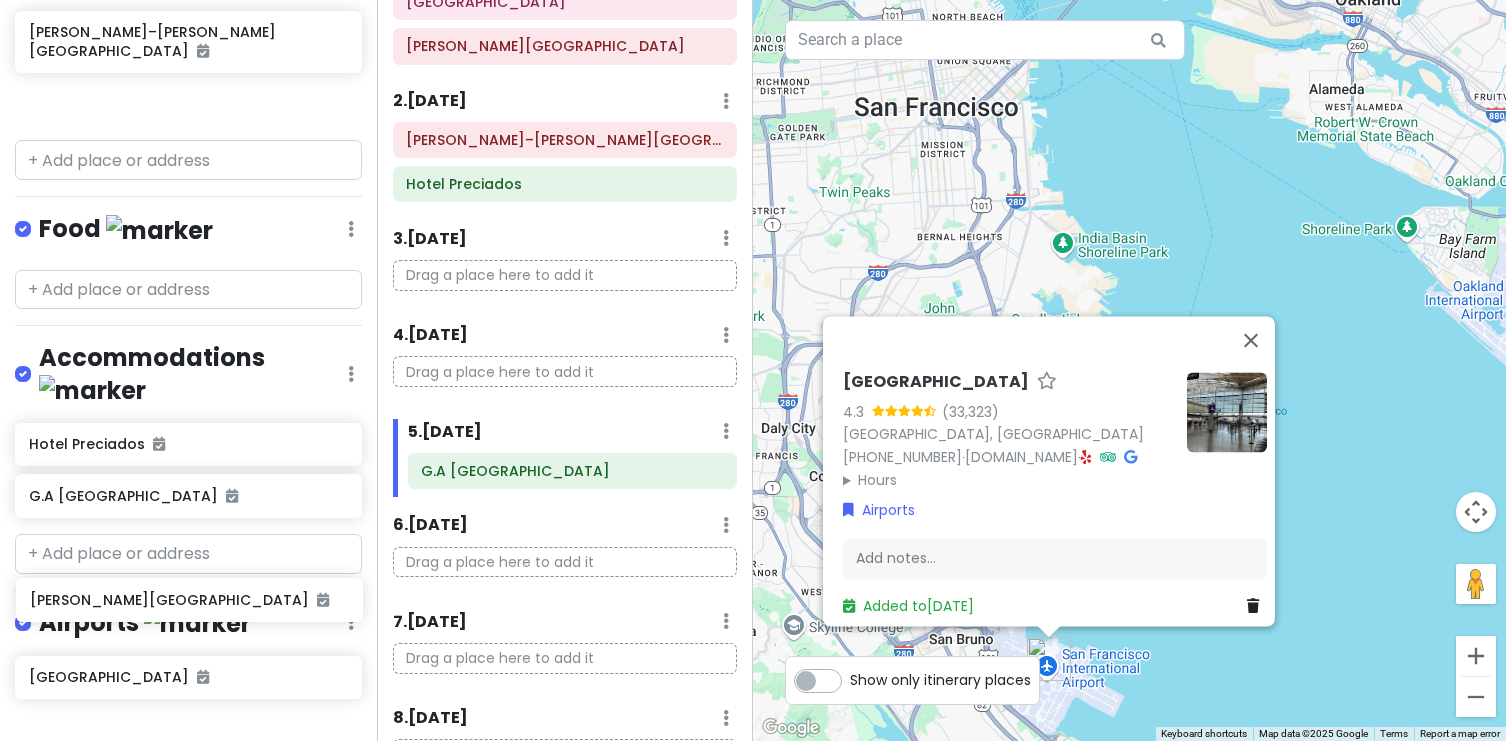 drag, startPoint x: 142, startPoint y: 11, endPoint x: 143, endPoint y: 611, distance: 600.00085 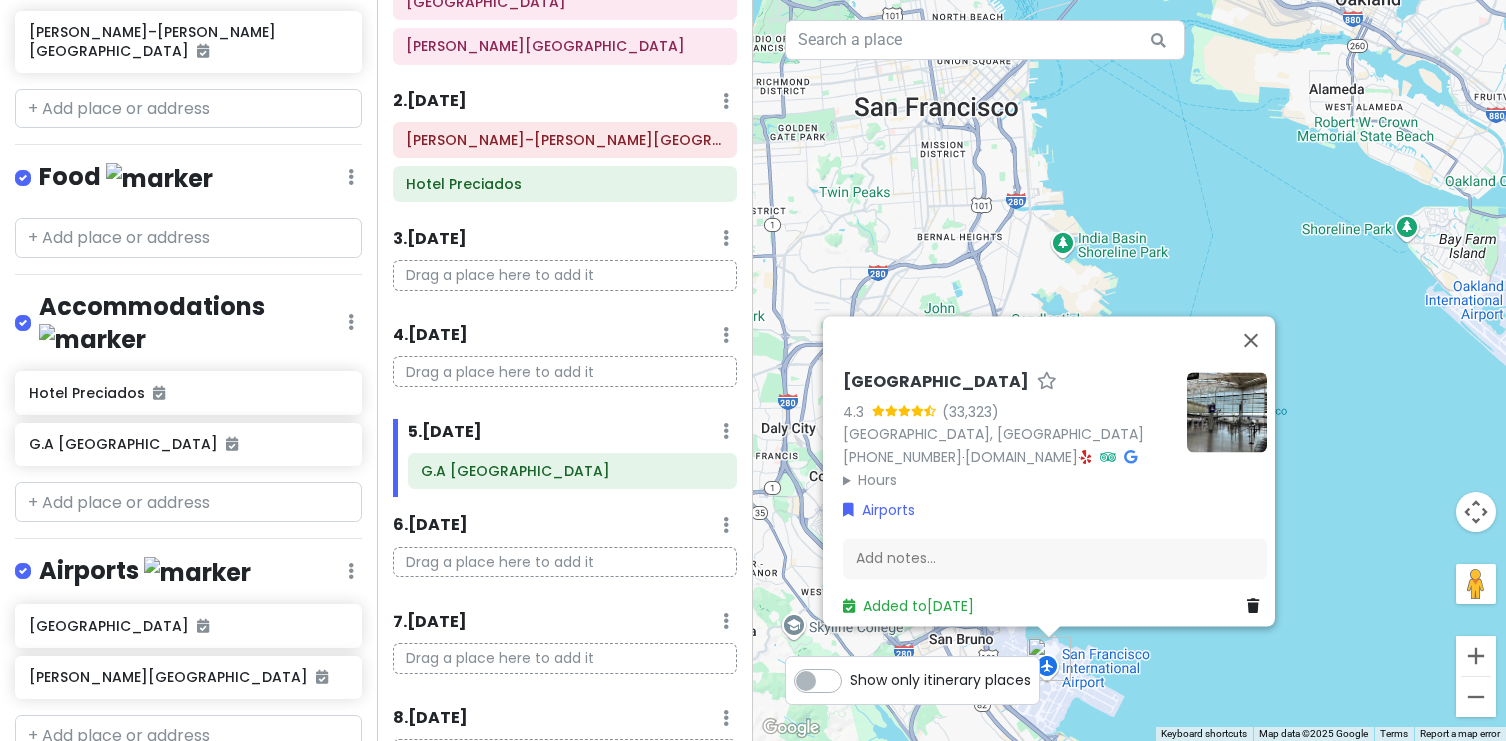 scroll, scrollTop: 379, scrollLeft: 0, axis: vertical 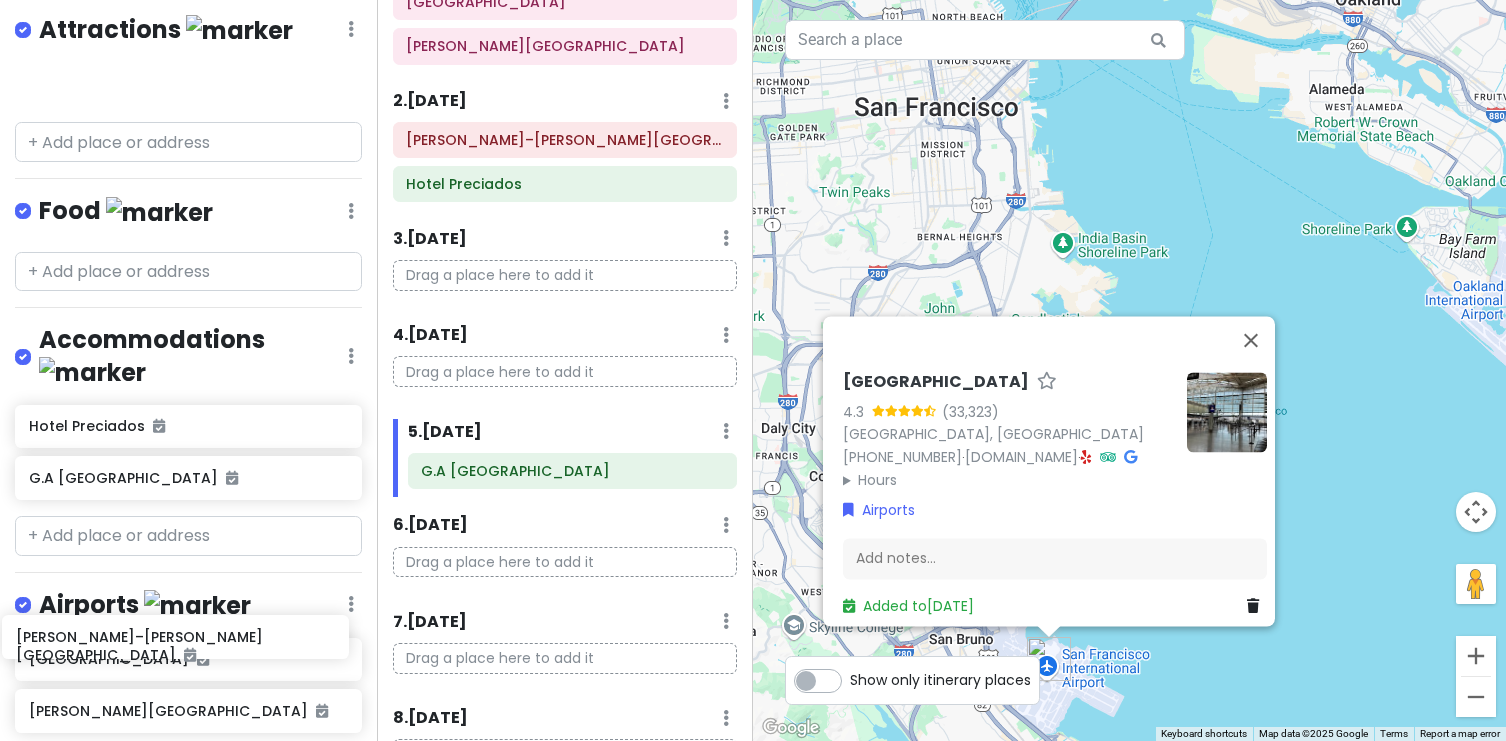 drag, startPoint x: 207, startPoint y: 48, endPoint x: 194, endPoint y: 634, distance: 586.14417 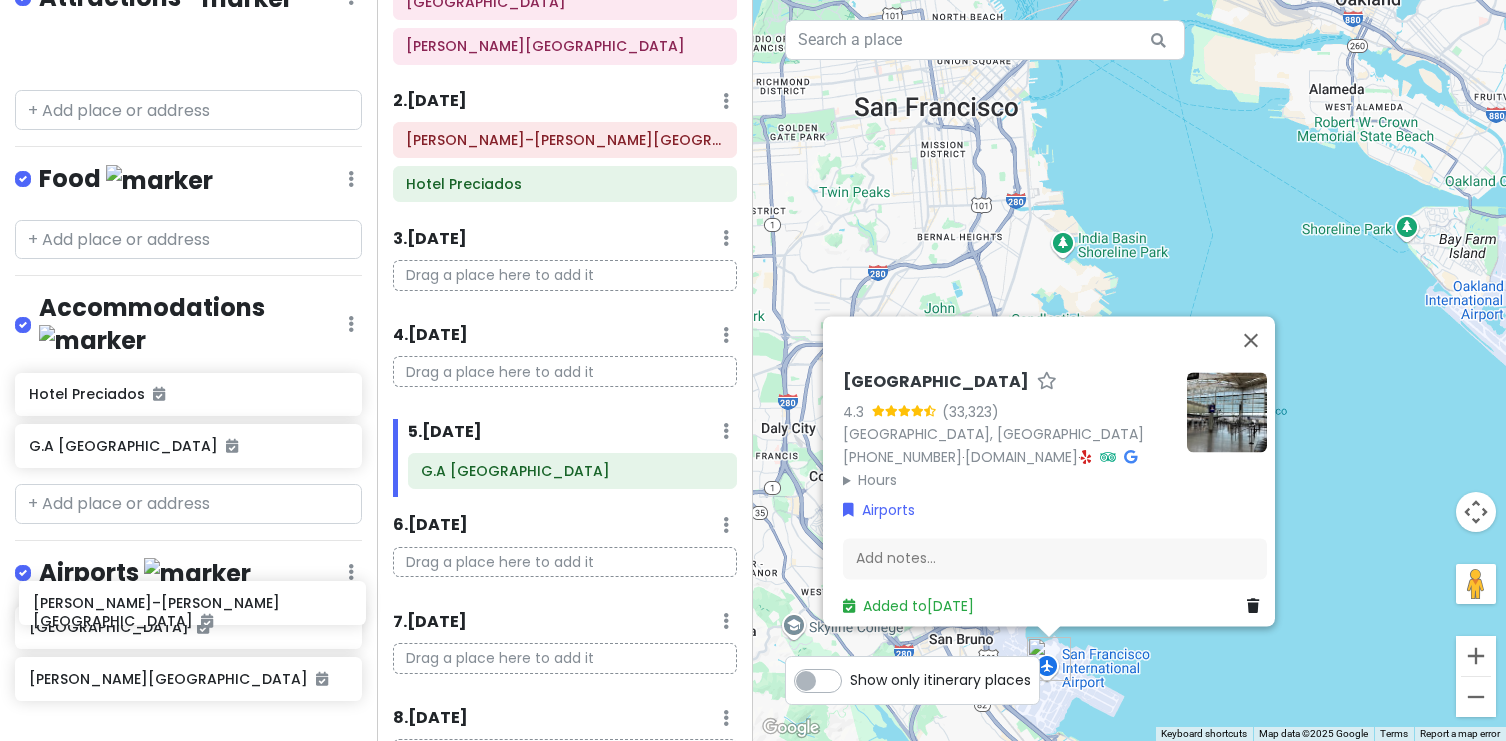 scroll, scrollTop: 482, scrollLeft: 0, axis: vertical 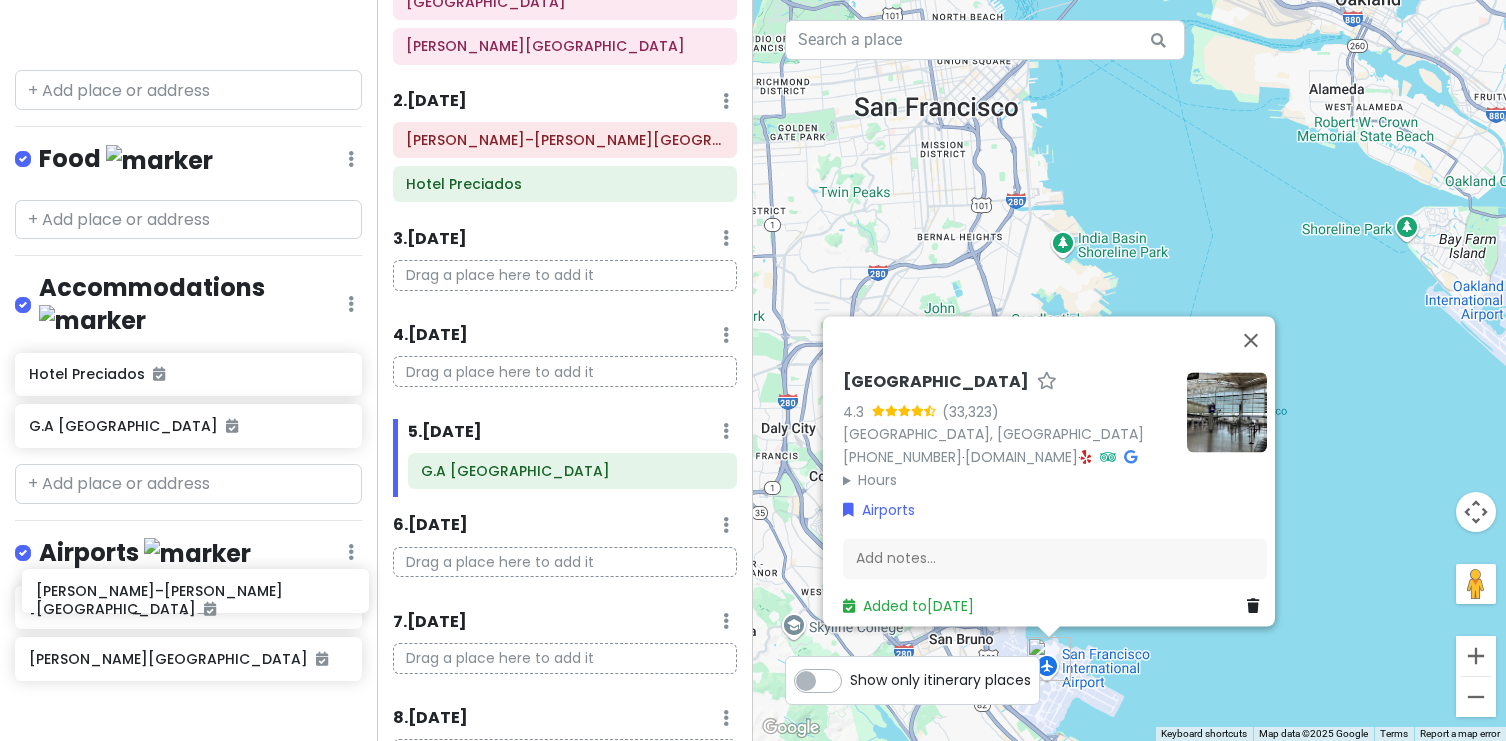 drag, startPoint x: 166, startPoint y: 11, endPoint x: 173, endPoint y: 602, distance: 591.04144 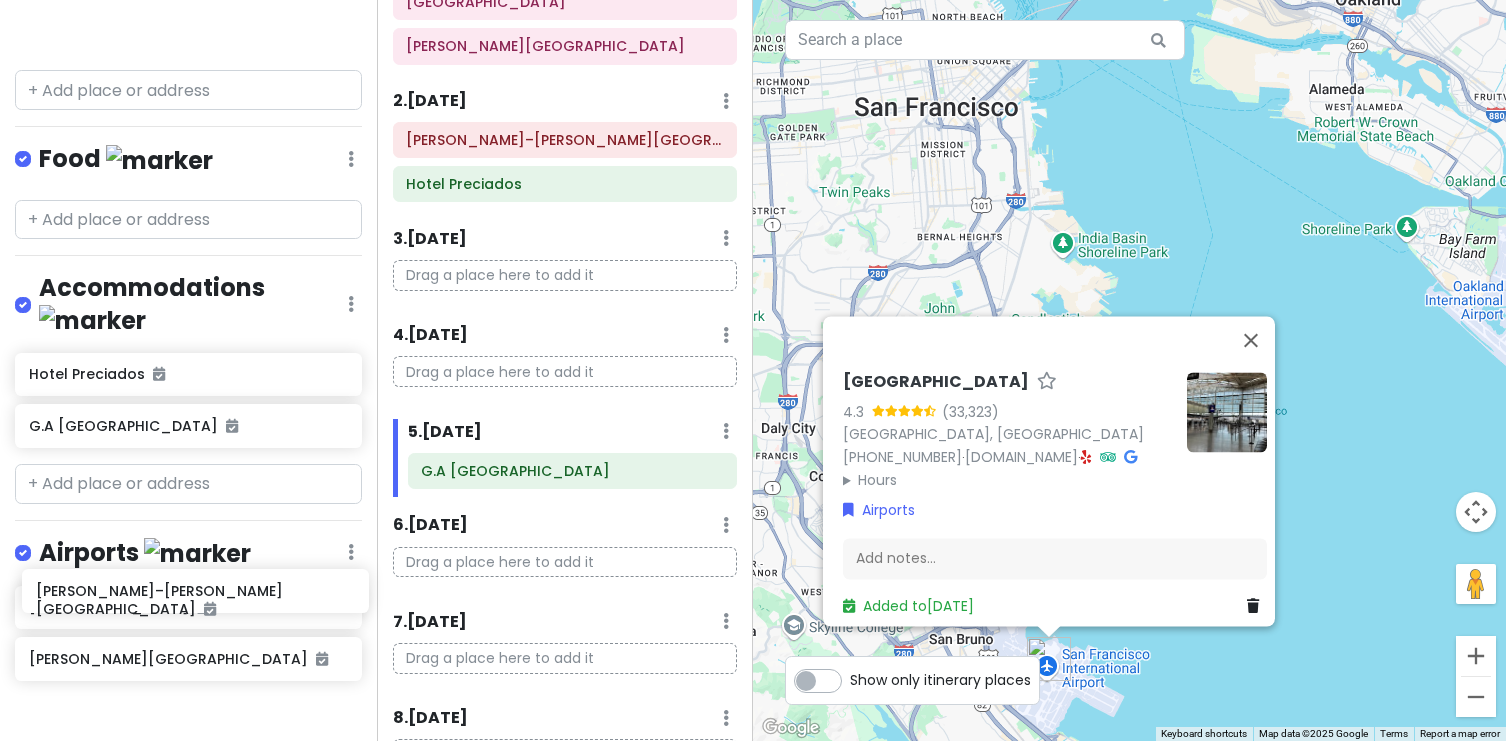 click on "[GEOGRAPHIC_DATA] [GEOGRAPHIC_DATA] 2025 Private Change Dates Make a Copy Delete Trip Give Feedback 💡 Support Scout ☕️ Itinerary Share Publish Notes Add notes... Attractions   Edit Reorder Delete List [PERSON_NAME] Madrid–[PERSON_NAME][GEOGRAPHIC_DATA] Food   Edit Reorder Delete List Accommodations   Edit Reorder Delete List Hotel Preciados G.A Palace Hotel Airports   Edit Reorder Delete List [GEOGRAPHIC_DATA] [PERSON_NAME][GEOGRAPHIC_DATA] + Add a section" at bounding box center (188, 370) 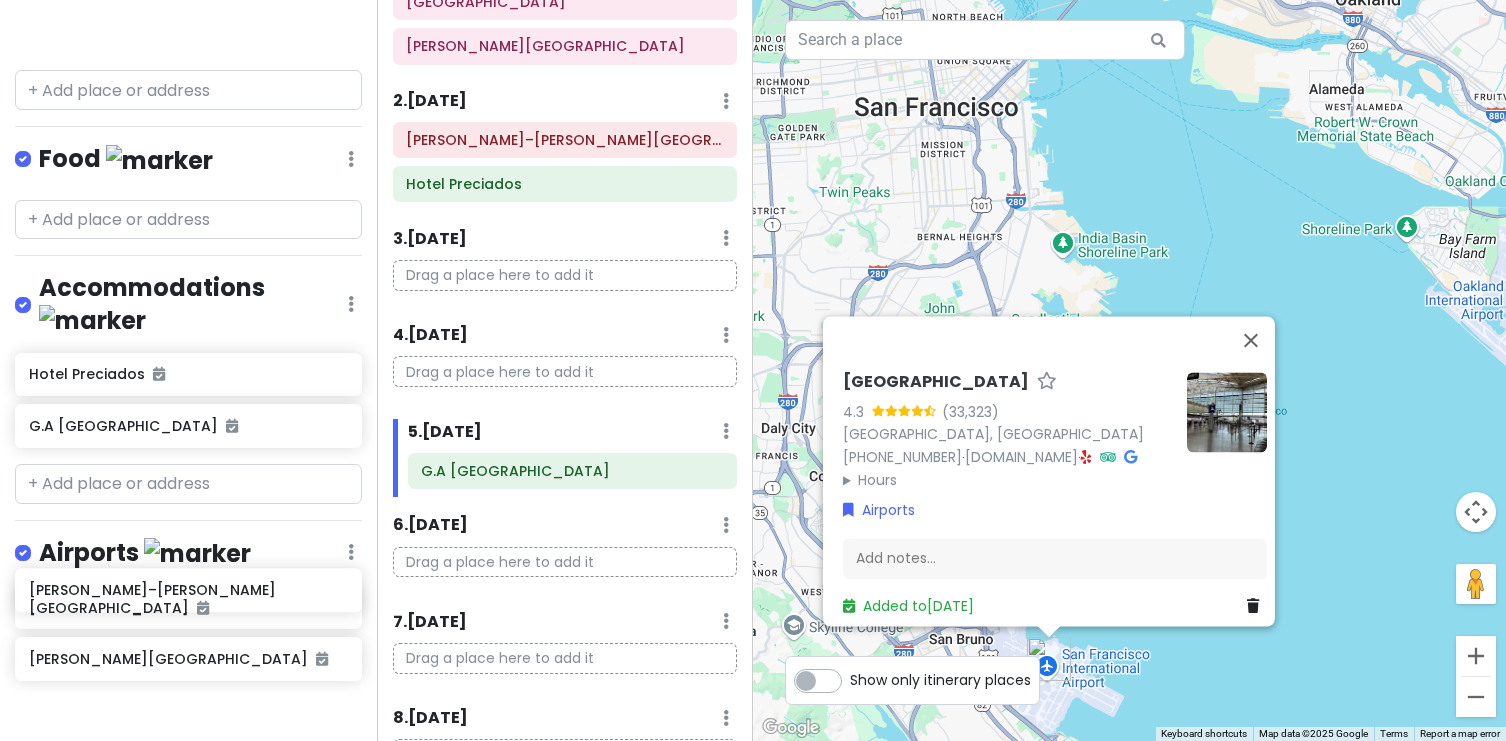 scroll, scrollTop: 430, scrollLeft: 0, axis: vertical 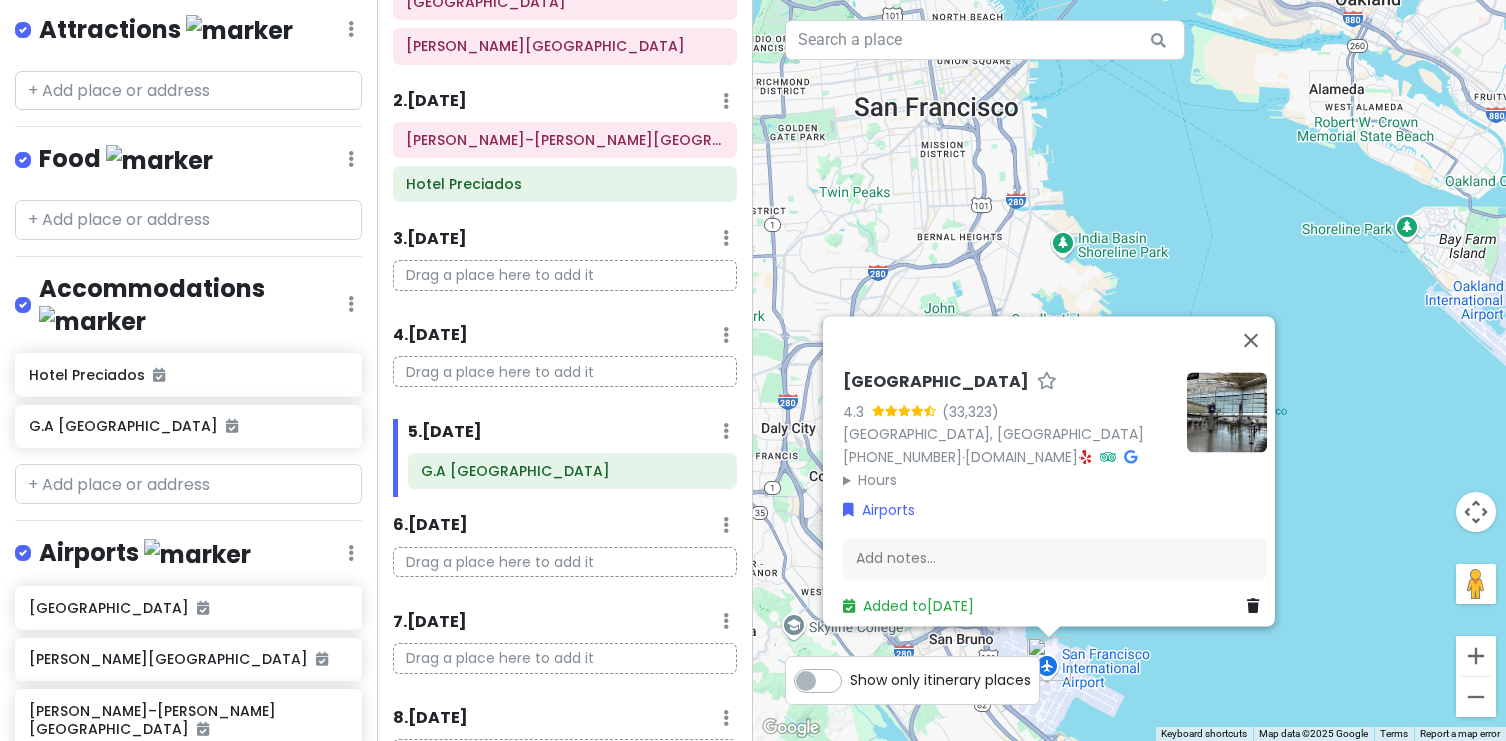 click at bounding box center (188, 787) 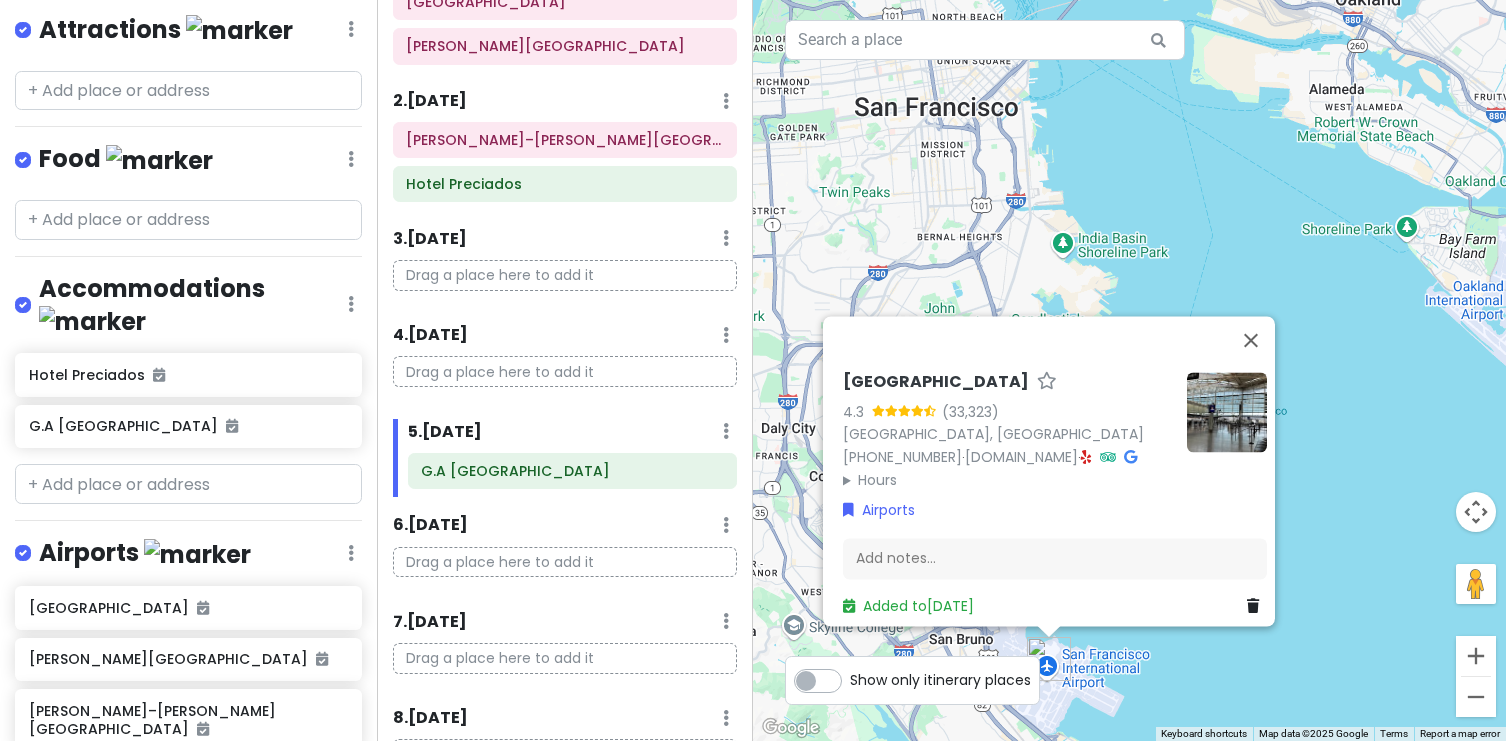 type on "OPO Porto" 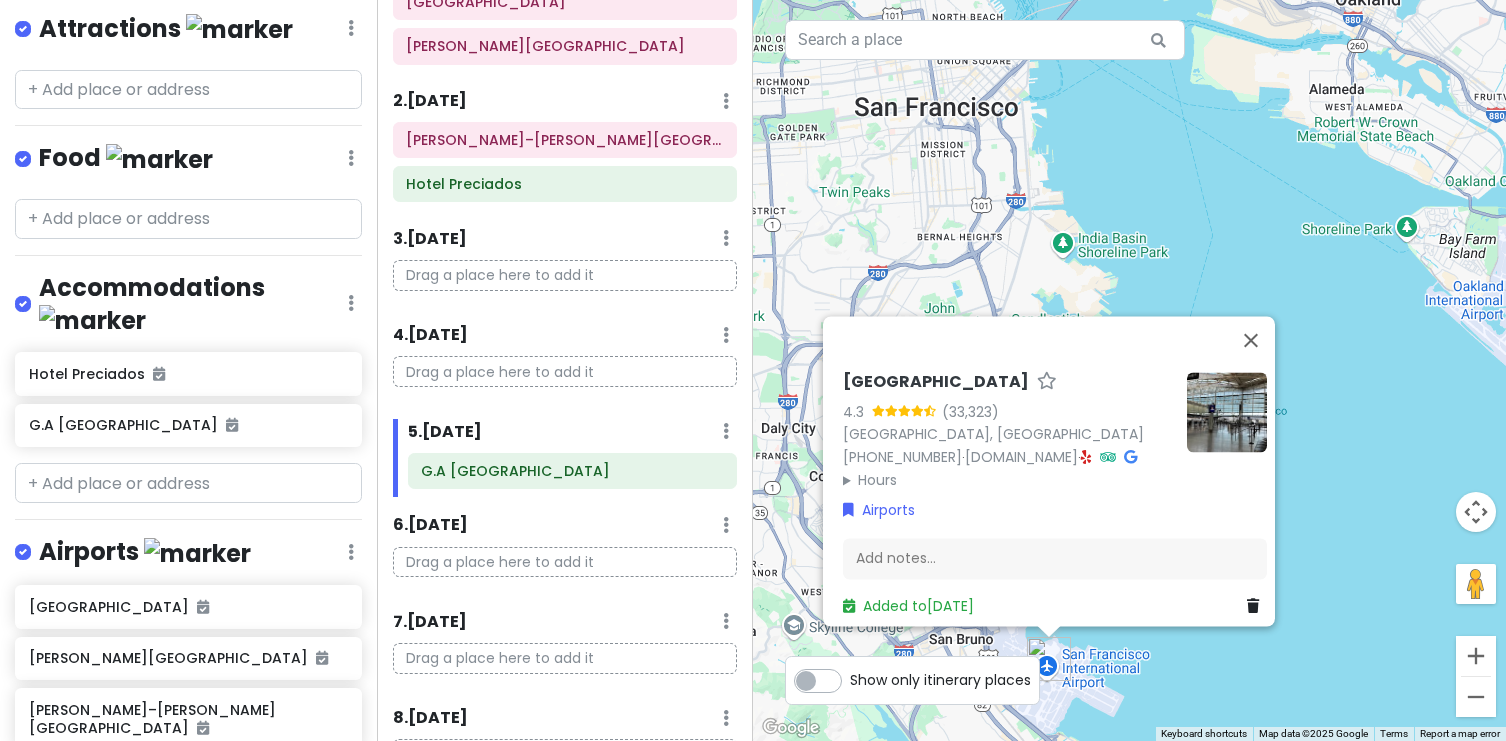 click on "[PERSON_NAME][GEOGRAPHIC_DATA] (OPO)" at bounding box center (179, 844) 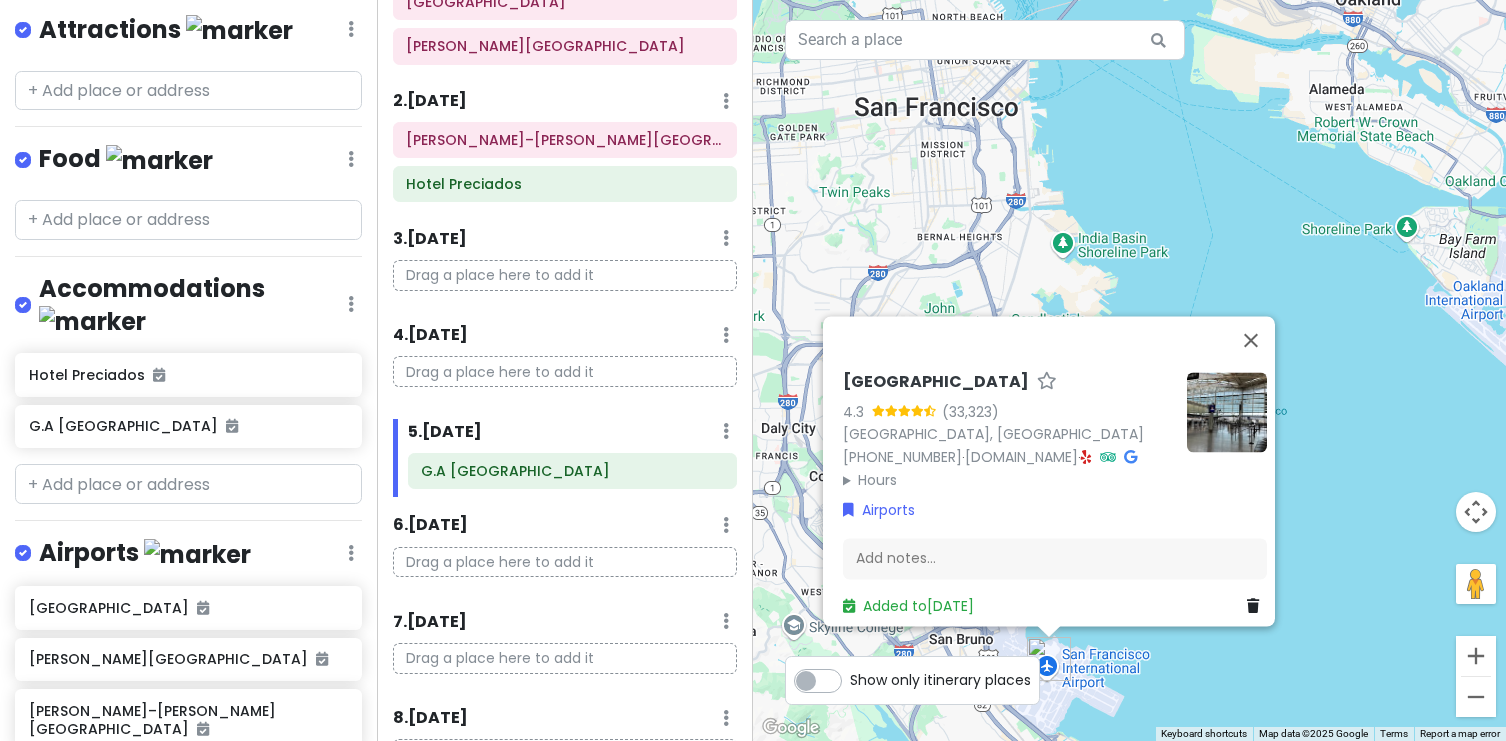 scroll, scrollTop: 431, scrollLeft: 0, axis: vertical 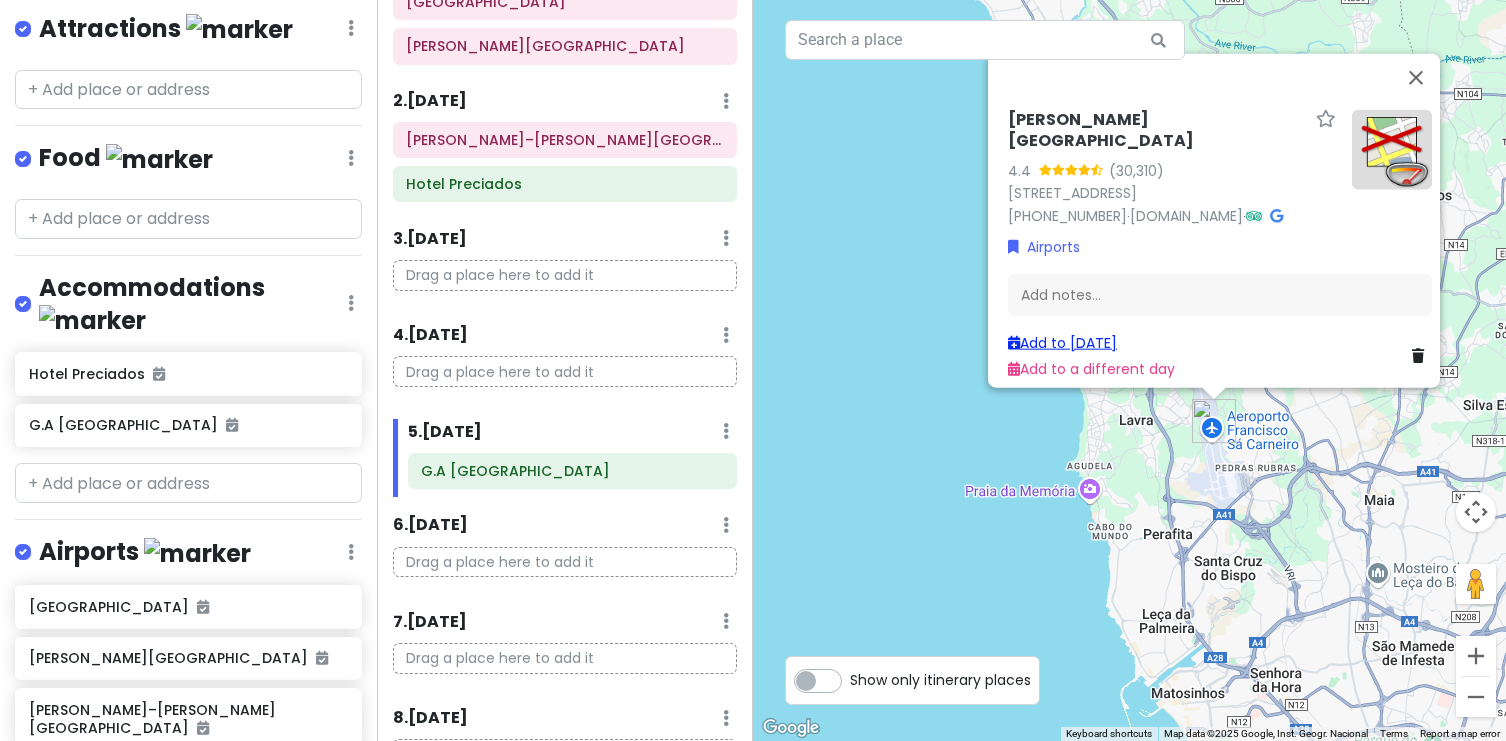 click on "Add to   [DATE]" at bounding box center [1062, 342] 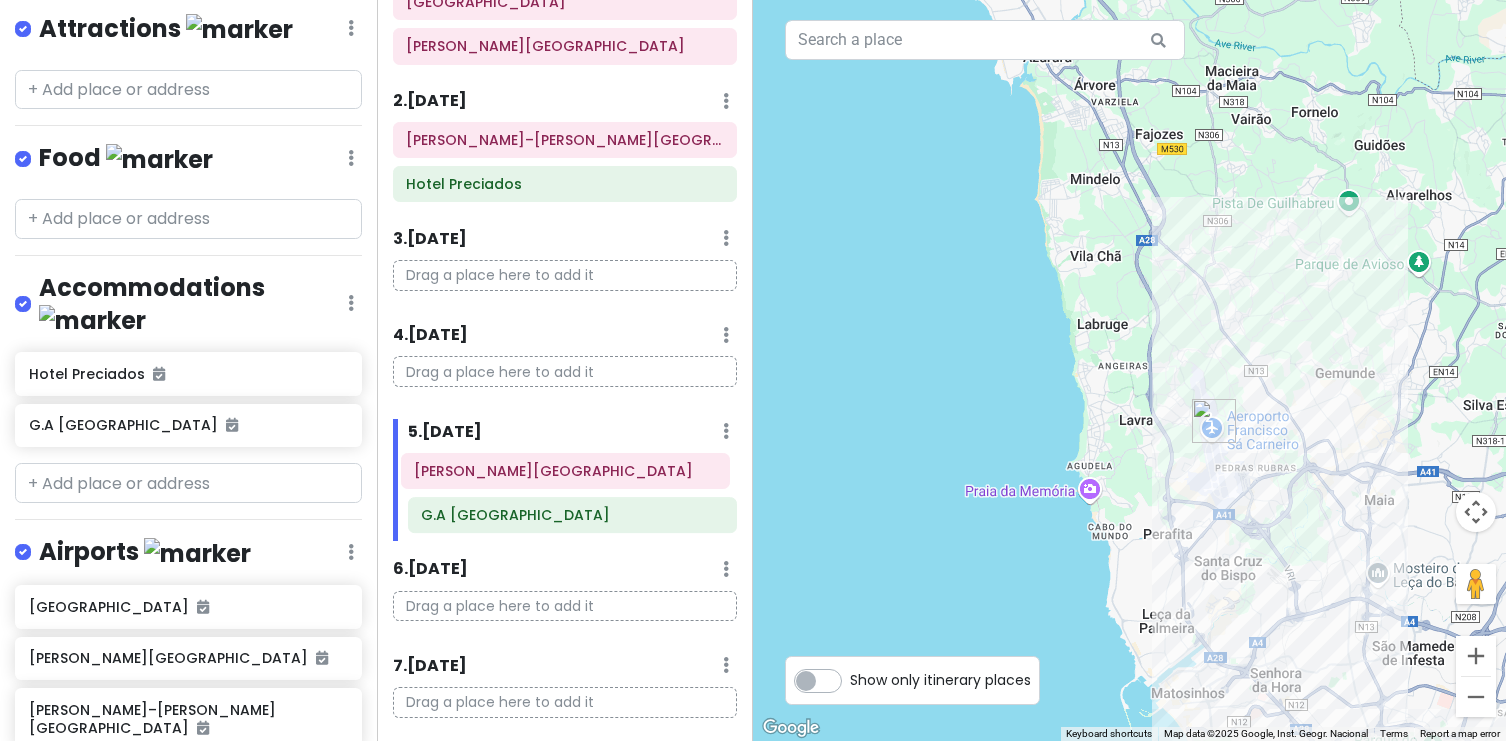 drag, startPoint x: 553, startPoint y: 509, endPoint x: 546, endPoint y: 465, distance: 44.553337 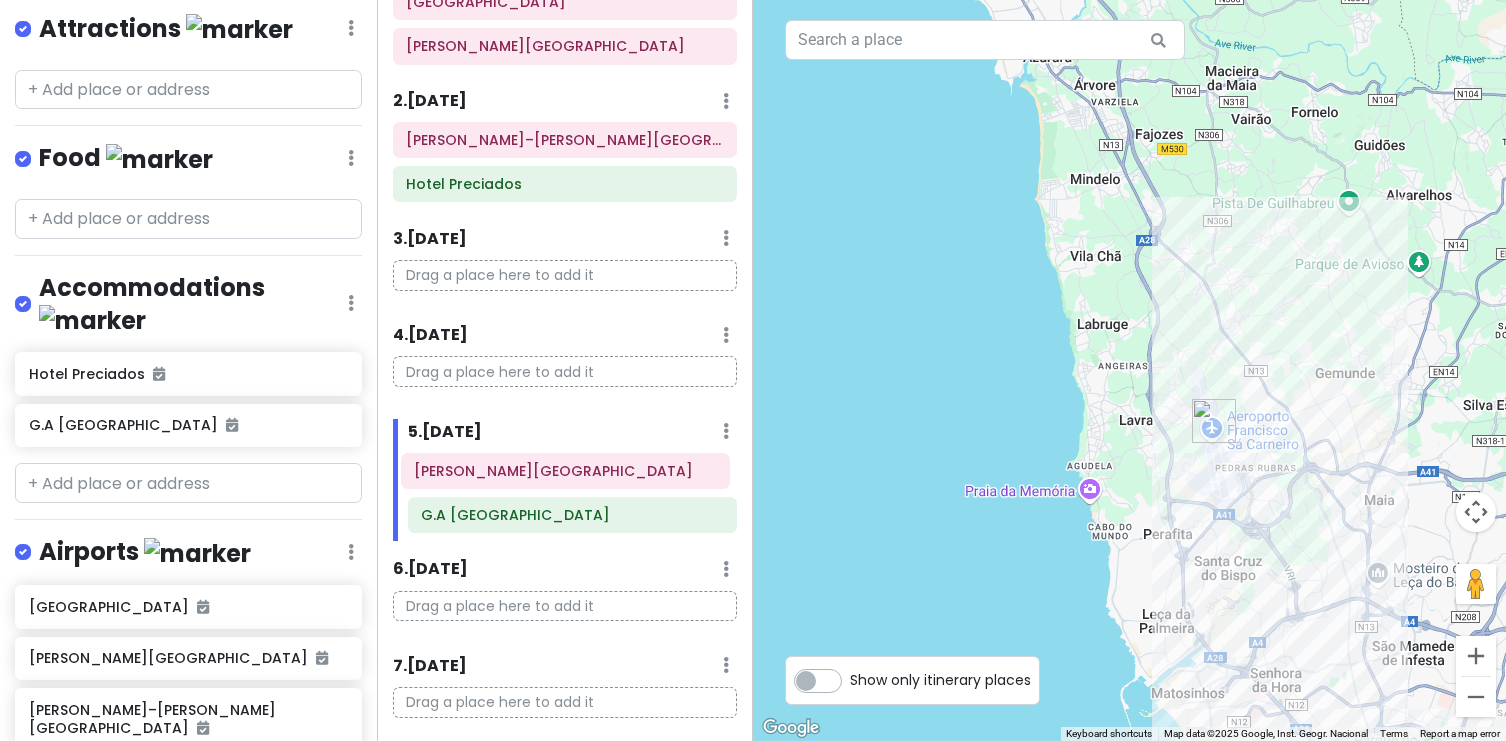 click on "G.A [GEOGRAPHIC_DATA][PERSON_NAME]" 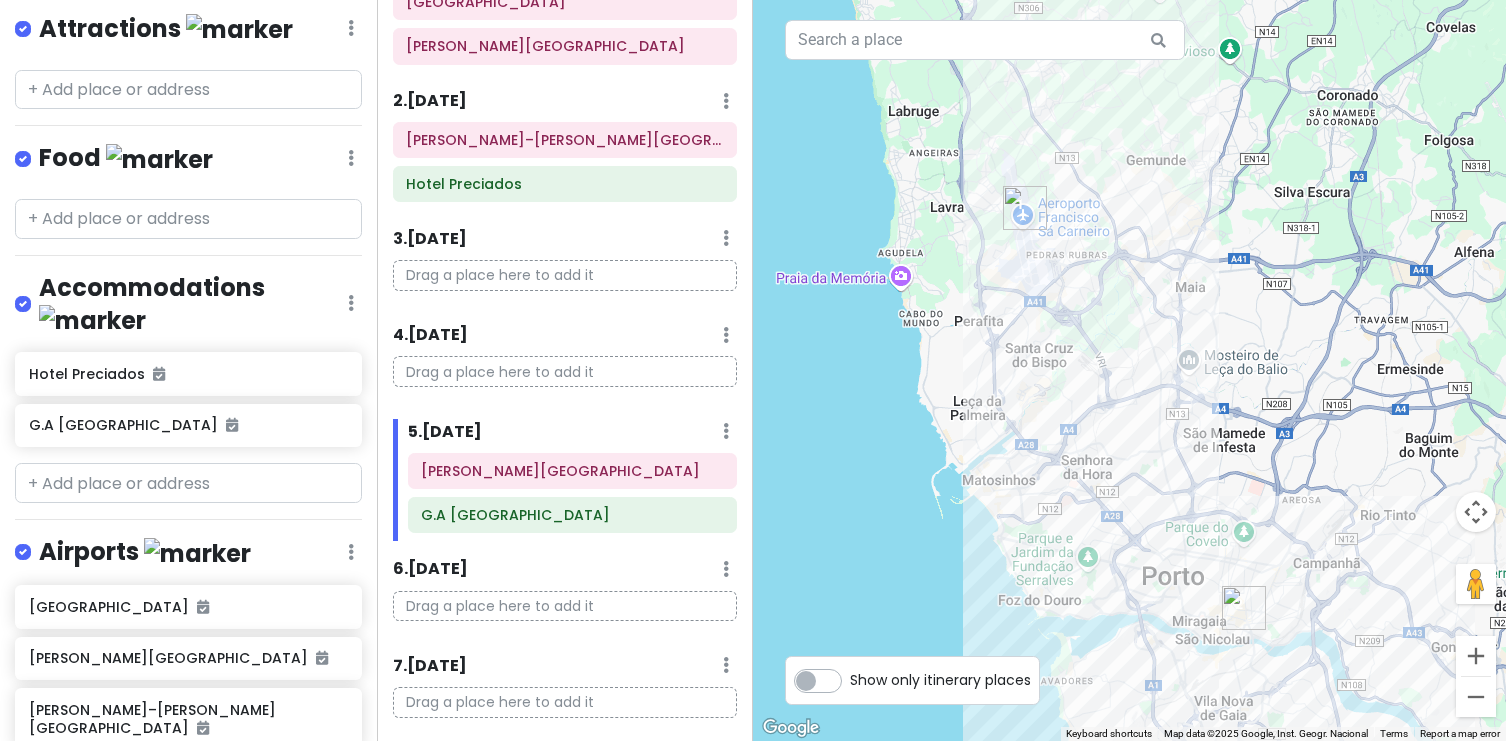 drag, startPoint x: 1030, startPoint y: 467, endPoint x: 836, endPoint y: 251, distance: 290.33084 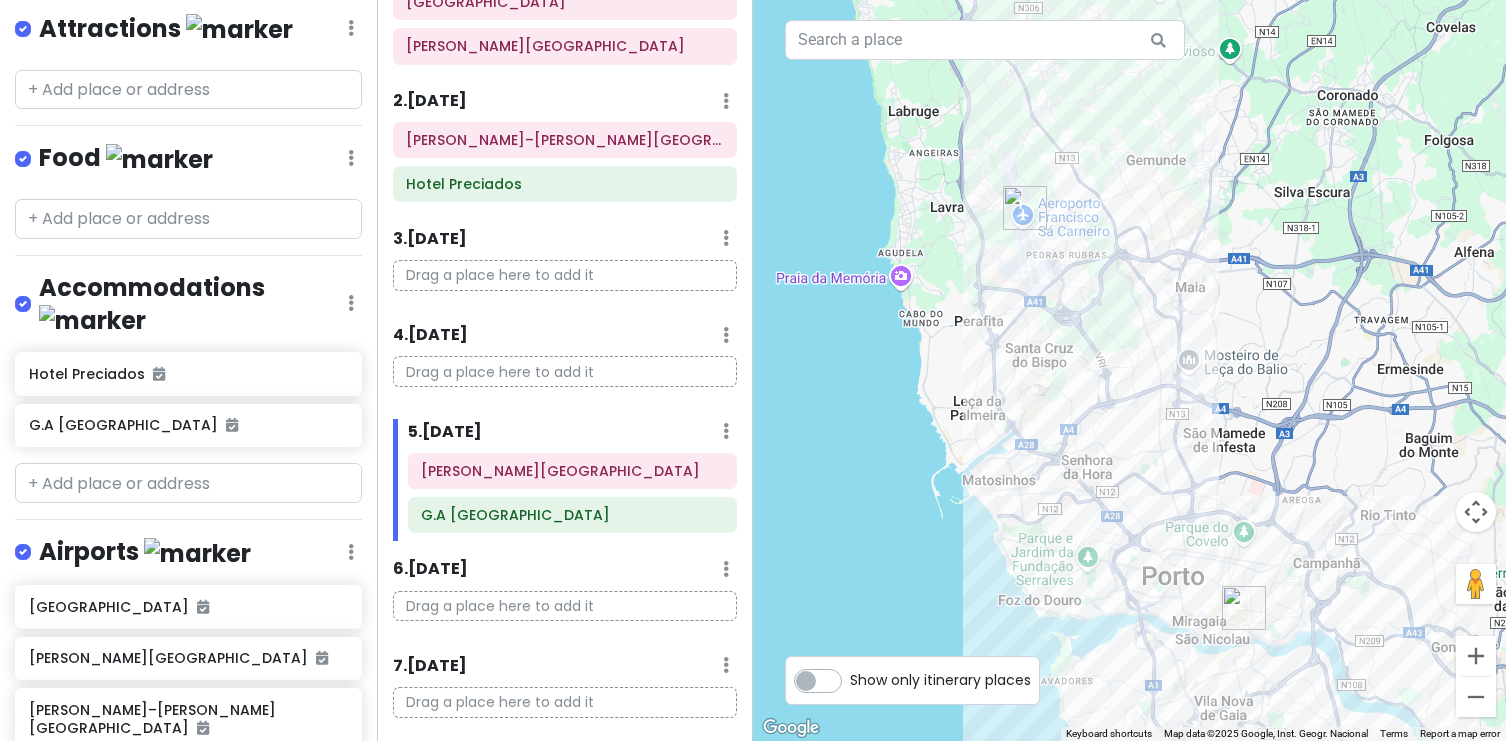 click at bounding box center [1129, 370] 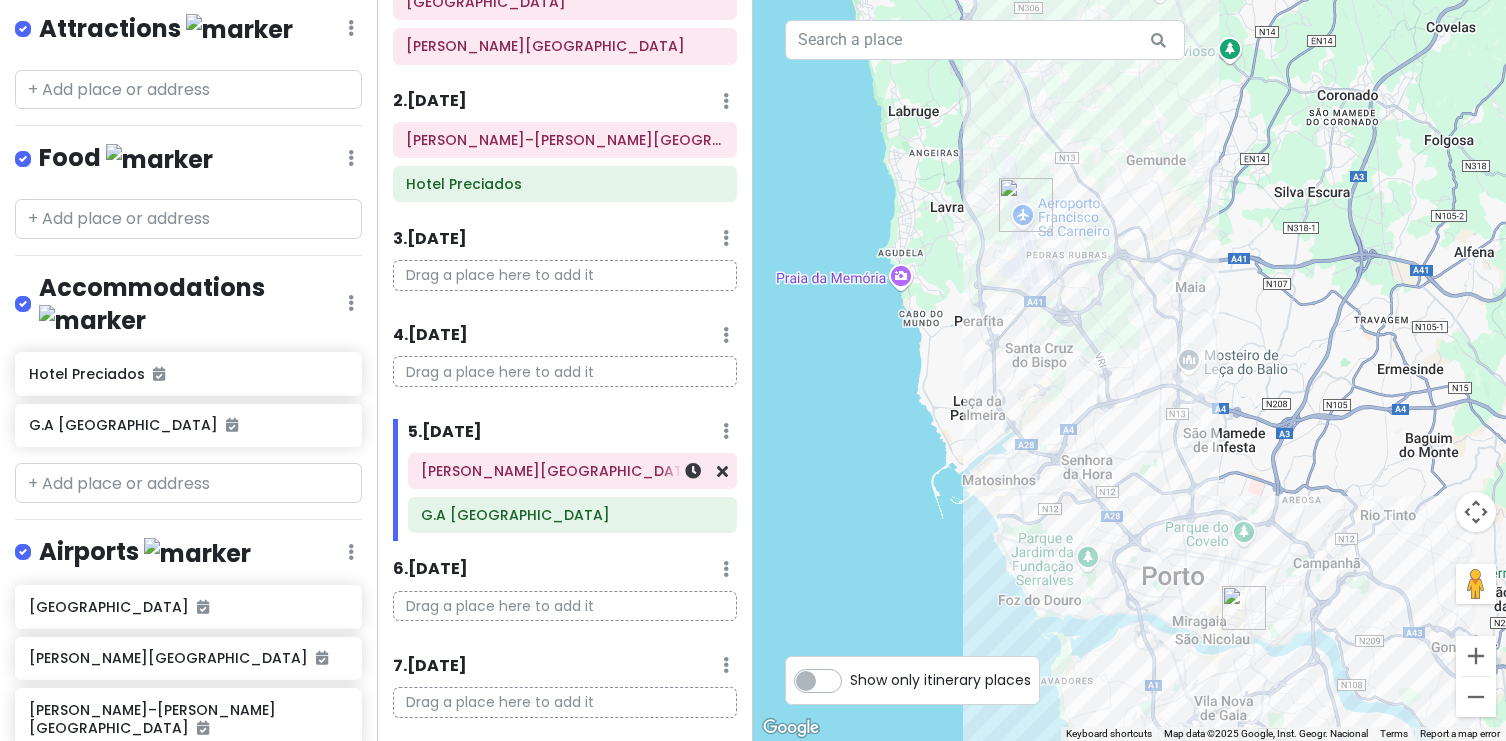 click on "[PERSON_NAME][GEOGRAPHIC_DATA]" at bounding box center (572, 471) 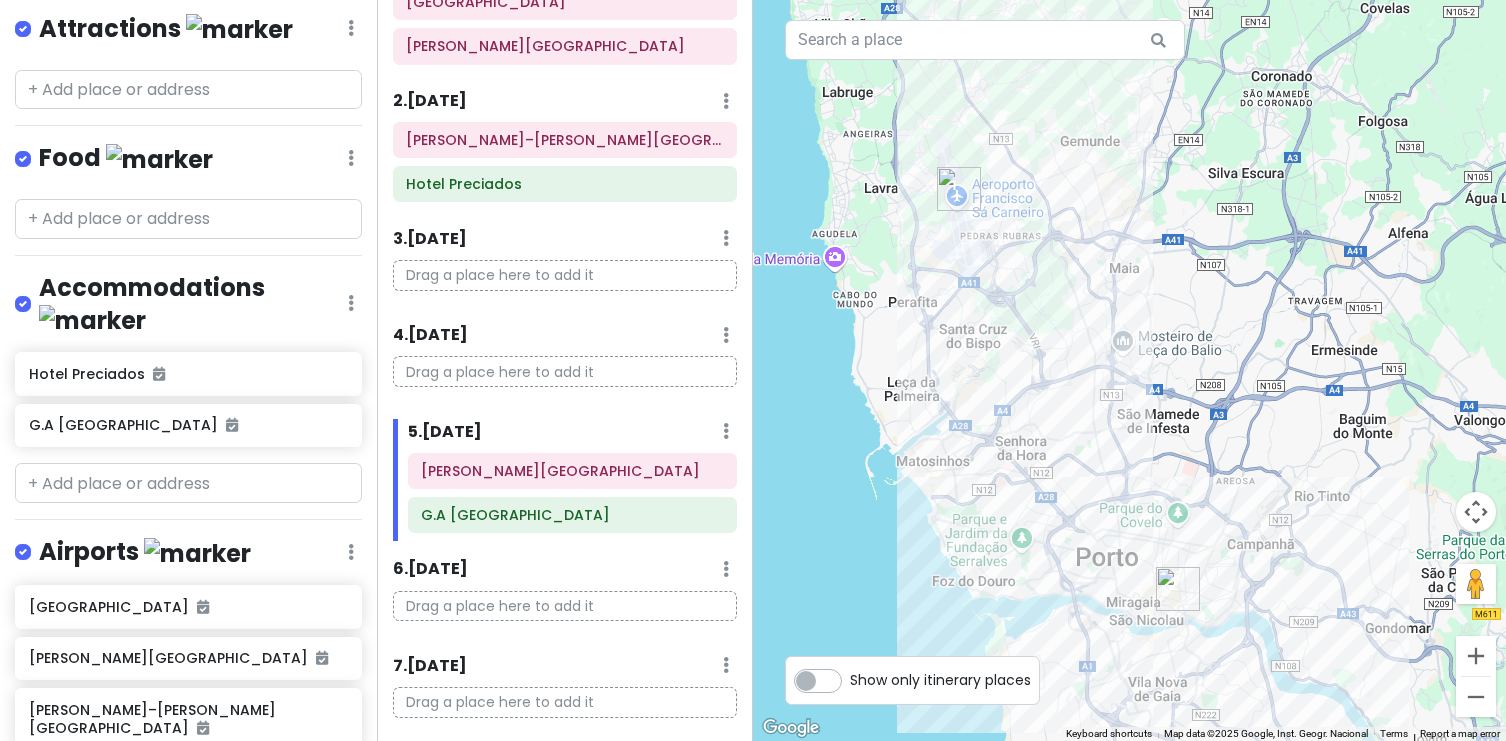 drag, startPoint x: 1096, startPoint y: 479, endPoint x: 1007, endPoint y: 208, distance: 285.24023 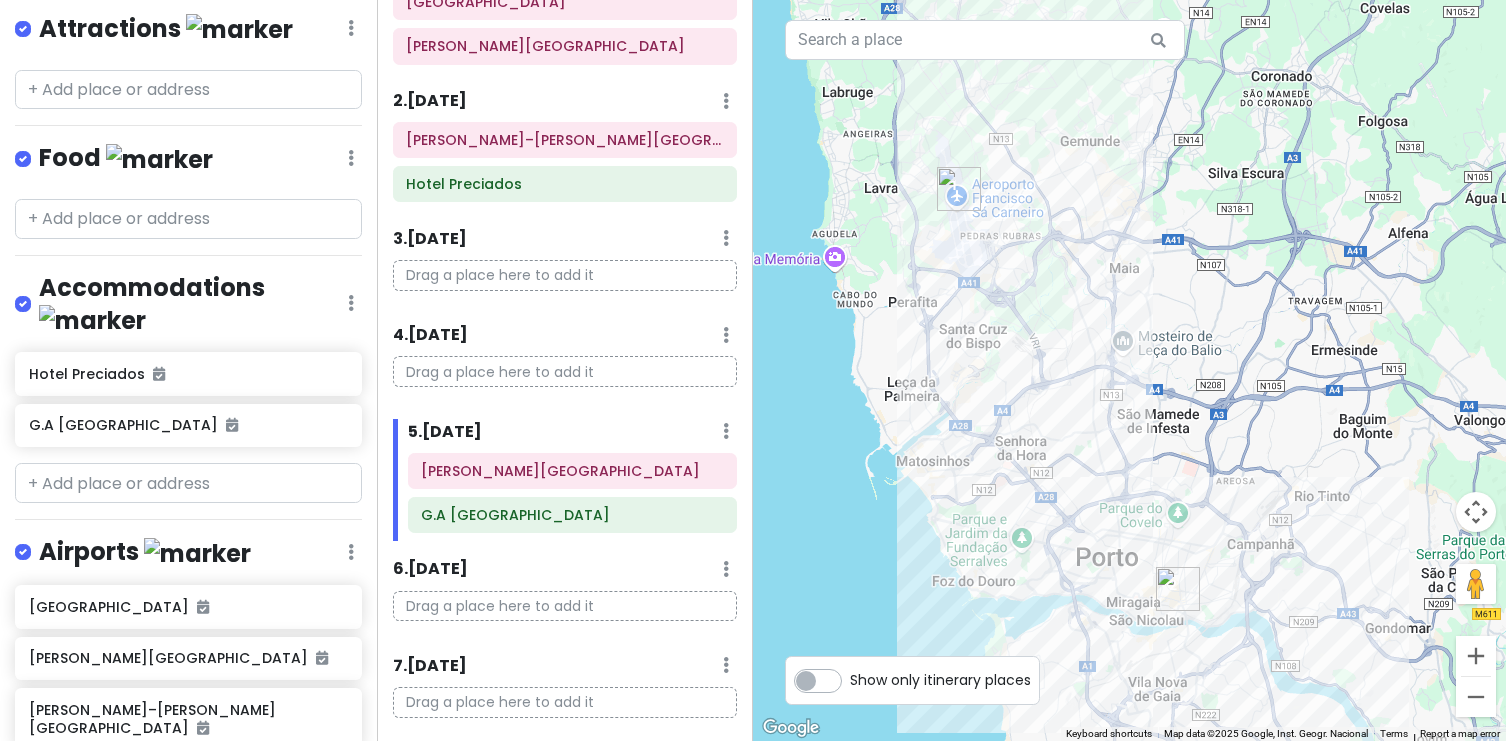 click at bounding box center [1129, 370] 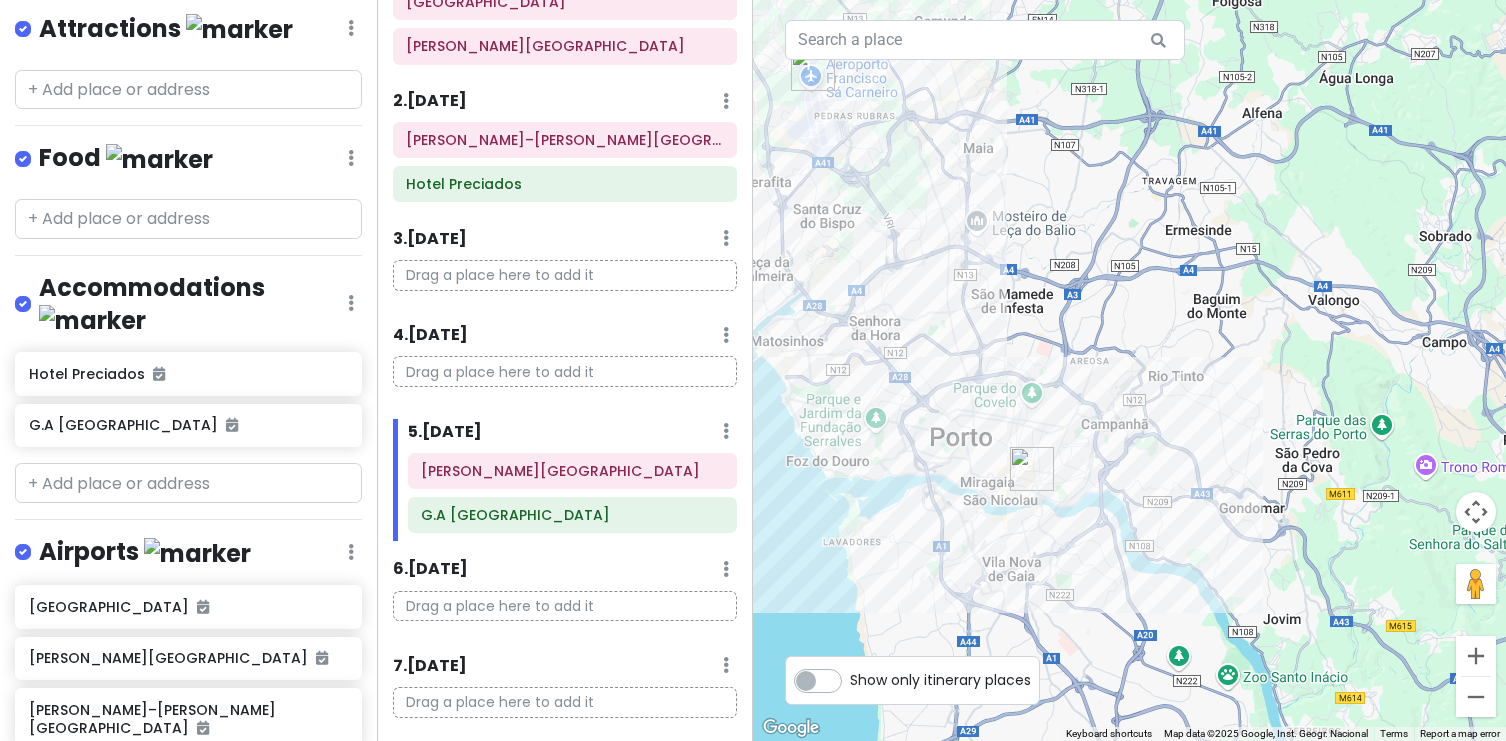 drag, startPoint x: 893, startPoint y: 405, endPoint x: 746, endPoint y: 282, distance: 191.6716 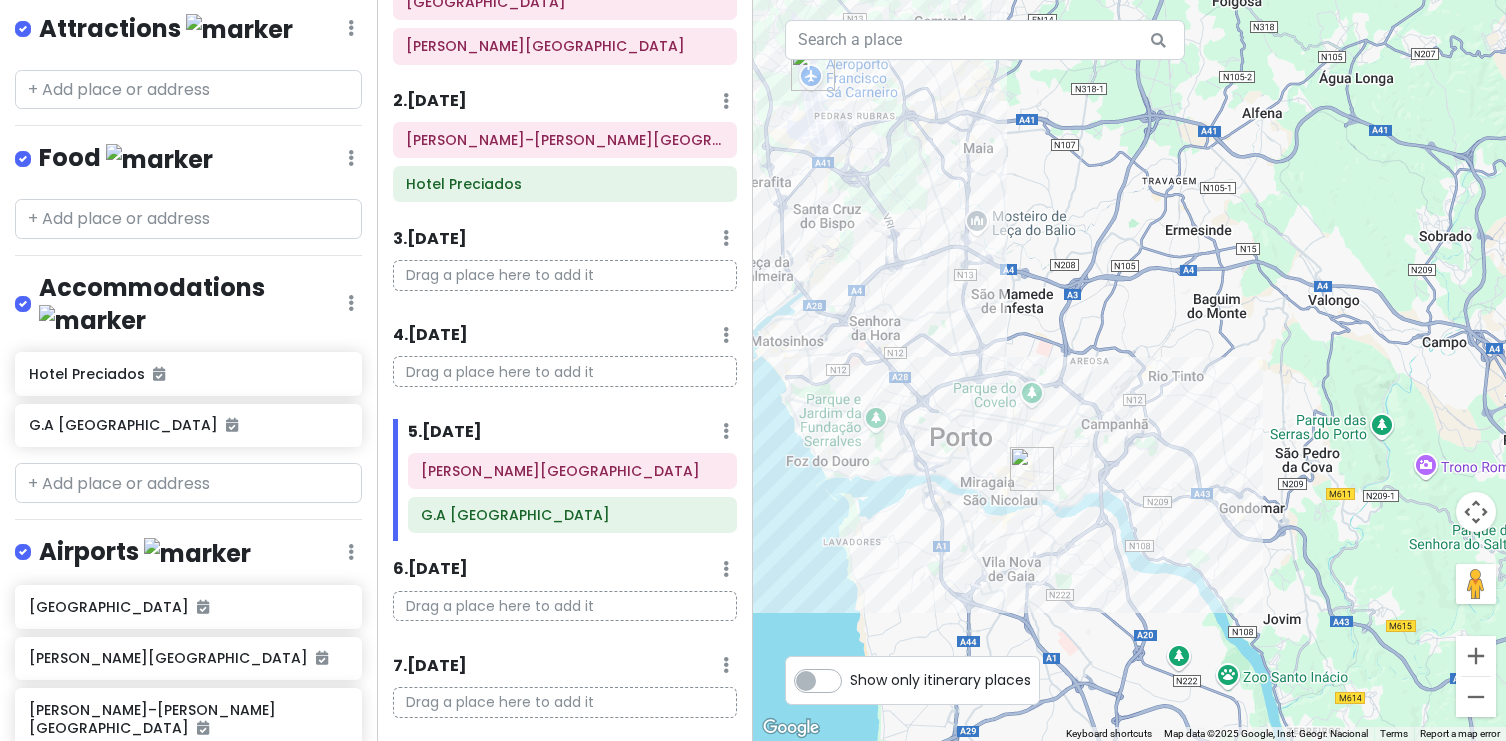 click on "[GEOGRAPHIC_DATA] [GEOGRAPHIC_DATA] 2025 Private Change Dates Make a Copy Delete Trip Give Feedback 💡 Support Scout ☕️ Itinerary Share Publish Notes Add notes... Attractions   Edit Reorder Delete List Food   Edit Reorder Delete List Accommodations   Edit Reorder Delete List Hotel Preciados G.A Palace Hotel Airports   Edit Reorder Delete List [GEOGRAPHIC_DATA] [PERSON_NAME][GEOGRAPHIC_DATA] [PERSON_NAME]–[PERSON_NAME][GEOGRAPHIC_DATA] [PERSON_NAME][GEOGRAPHIC_DATA] + Add a section Itinerary × 1 .  [DATE] Edit Day Notes Delete Day   Click to add day notes [GEOGRAPHIC_DATA] [PERSON_NAME][GEOGRAPHIC_DATA] 2 .  [DATE] Add Day Notes Delete Day [PERSON_NAME] Madrid–[PERSON_NAME][GEOGRAPHIC_DATA] Preciados 3 .  [DATE] Add Day Notes Delete Day Drag a place here to add it 4 .  [DATE] Add Day Notes Delete Day Drag a place here to add it 5 .  [DATE] Add Day Notes Delete Day [PERSON_NAME][GEOGRAPHIC_DATA] G.A Palace Hotel 6 .  [DATE] Add Day Notes Delete Day 7 .  [DATE] Delete Day" at bounding box center (753, 370) 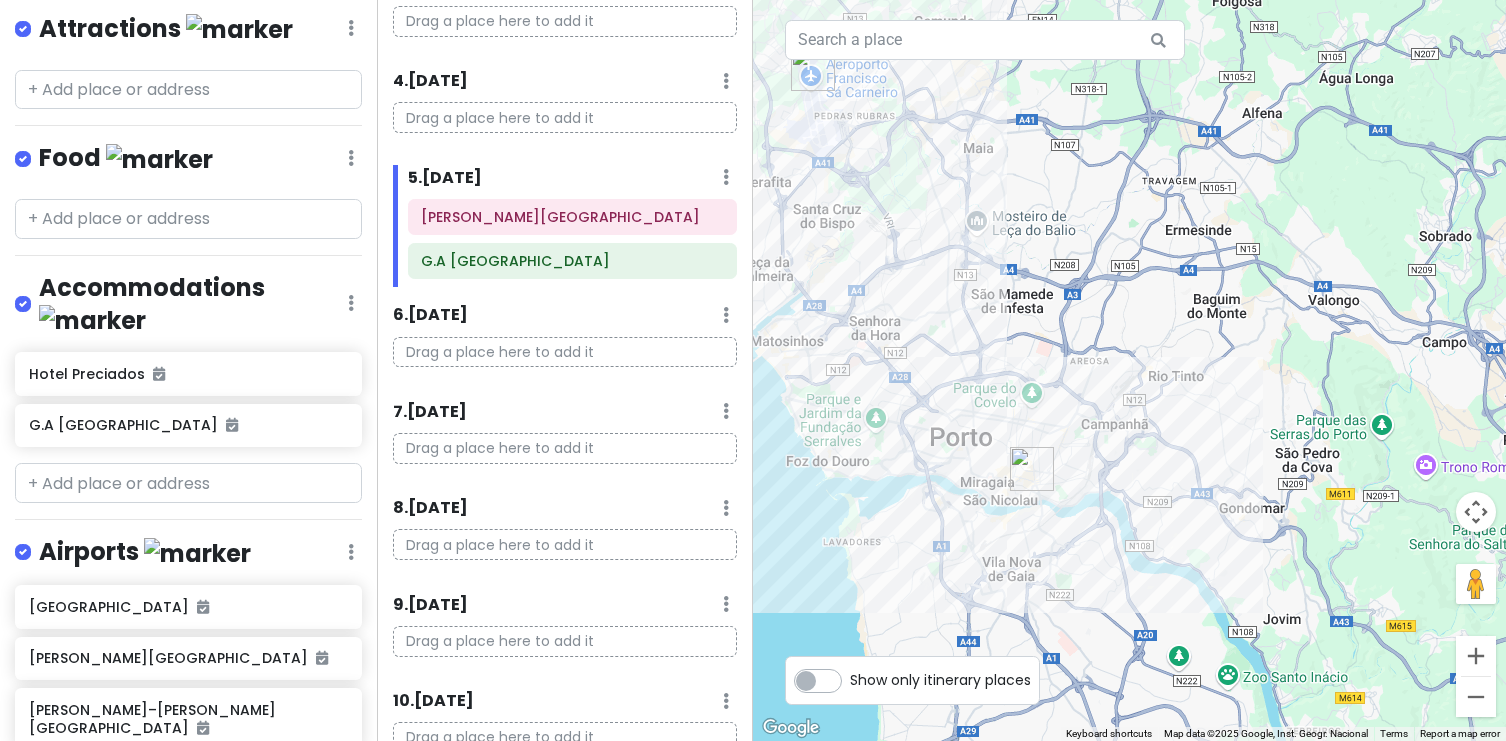 scroll, scrollTop: 445, scrollLeft: 0, axis: vertical 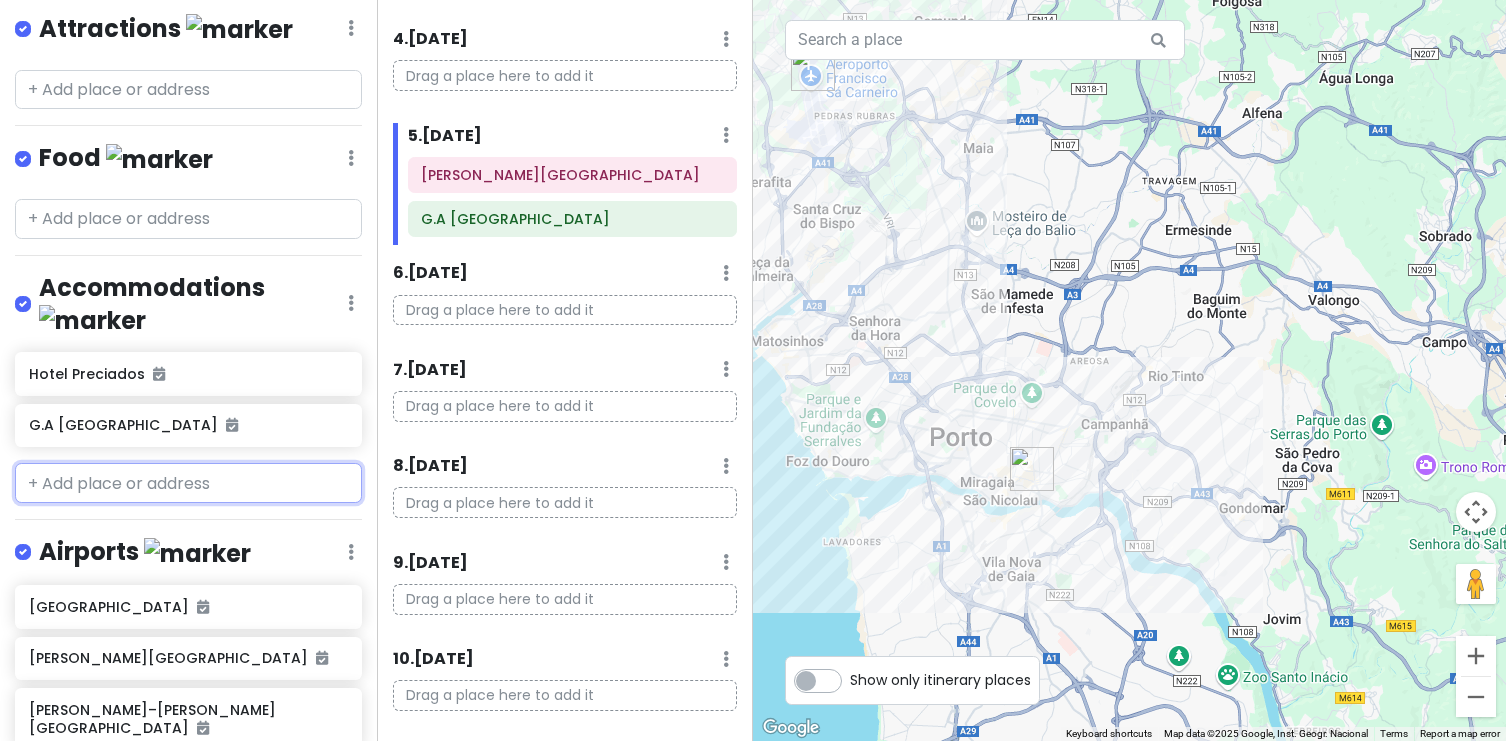 click at bounding box center [188, 483] 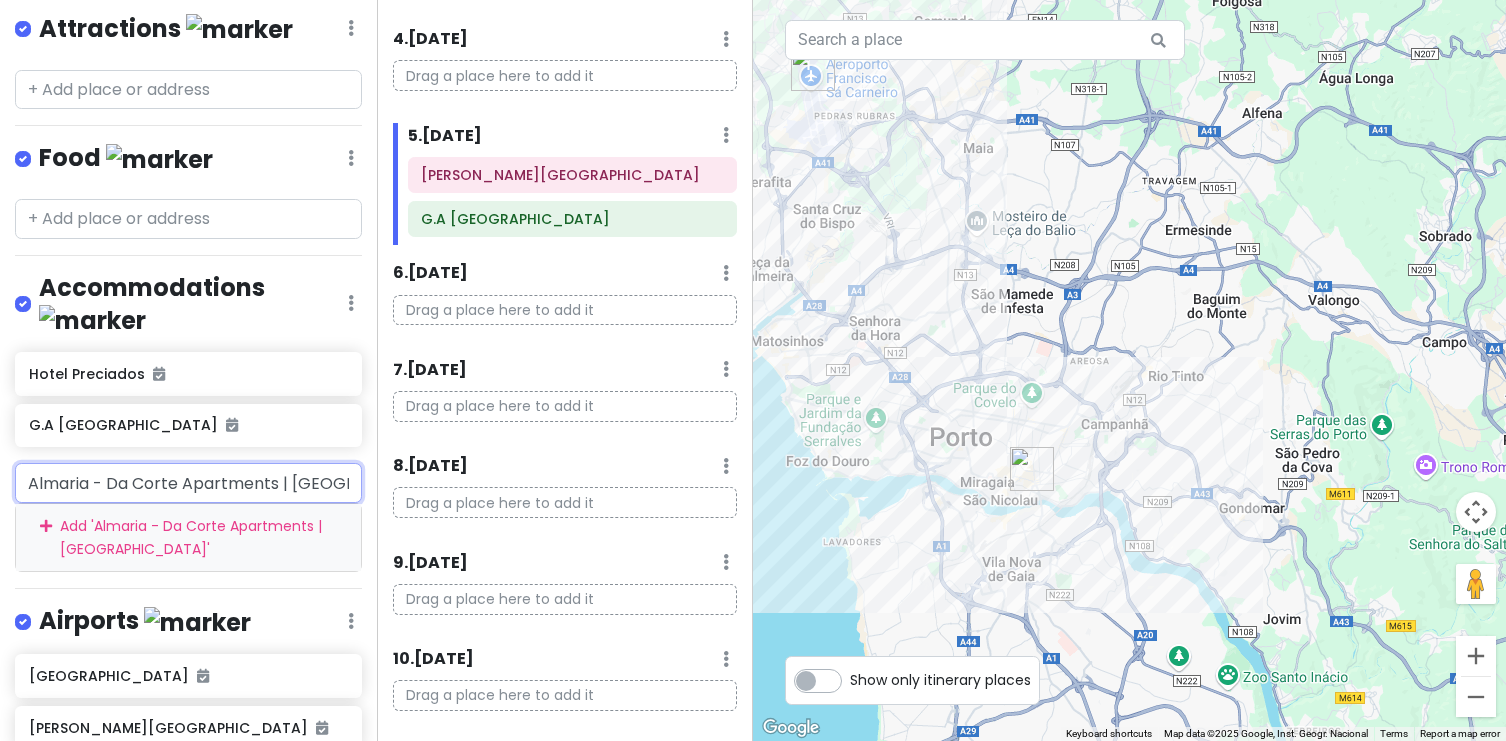 scroll, scrollTop: 0, scrollLeft: 1, axis: horizontal 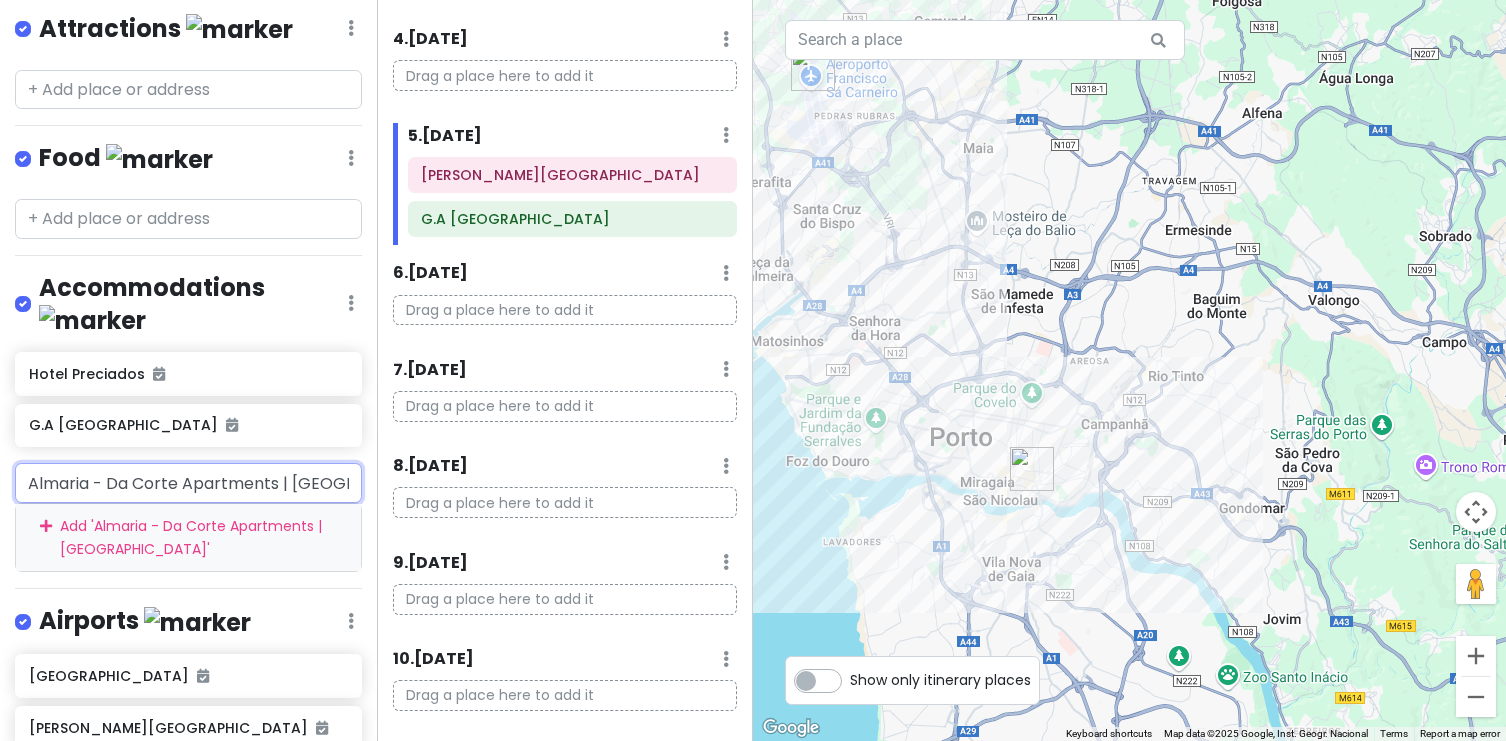 click on "Almaria - Da Corte Apartments | [GEOGRAPHIC_DATA]" at bounding box center [188, 483] 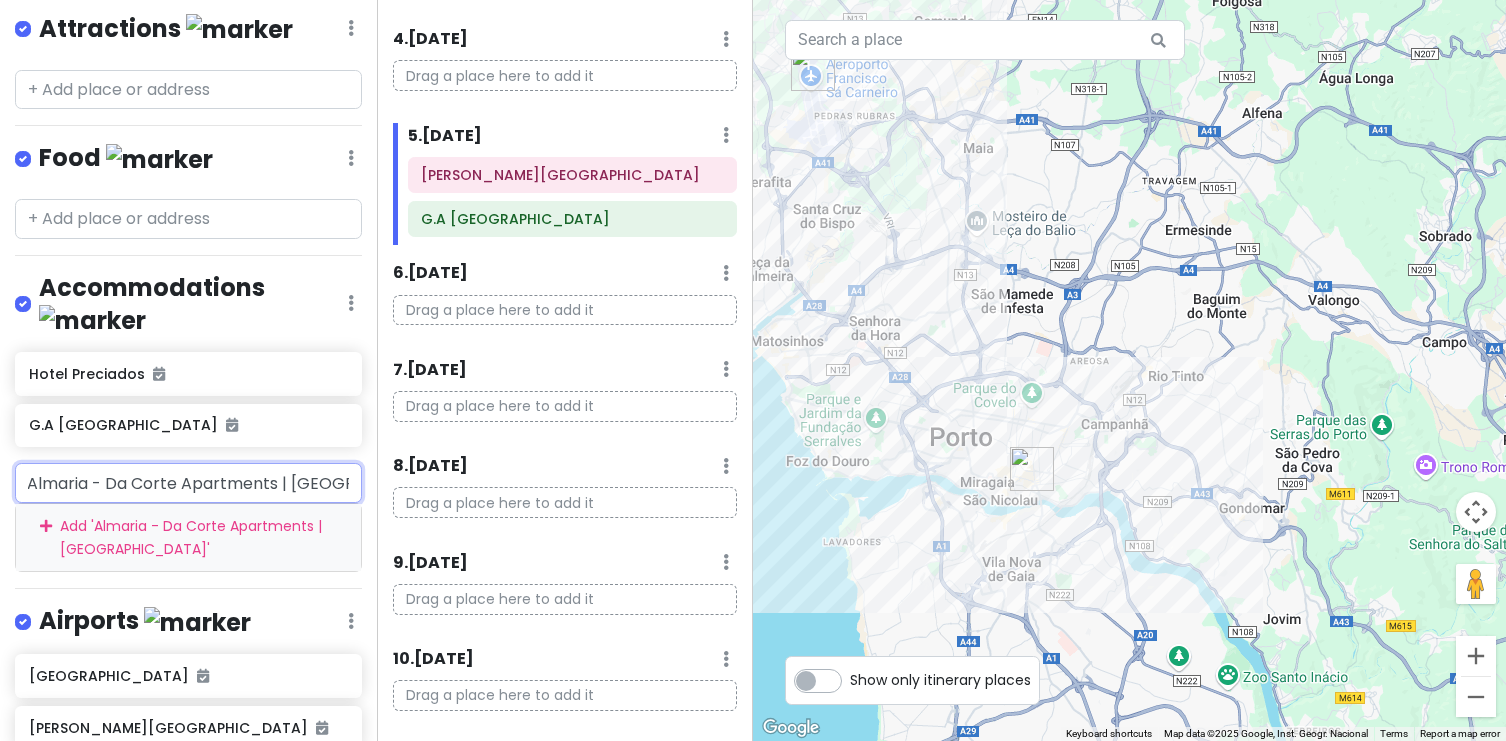 drag, startPoint x: 242, startPoint y: 373, endPoint x: 401, endPoint y: 371, distance: 159.01257 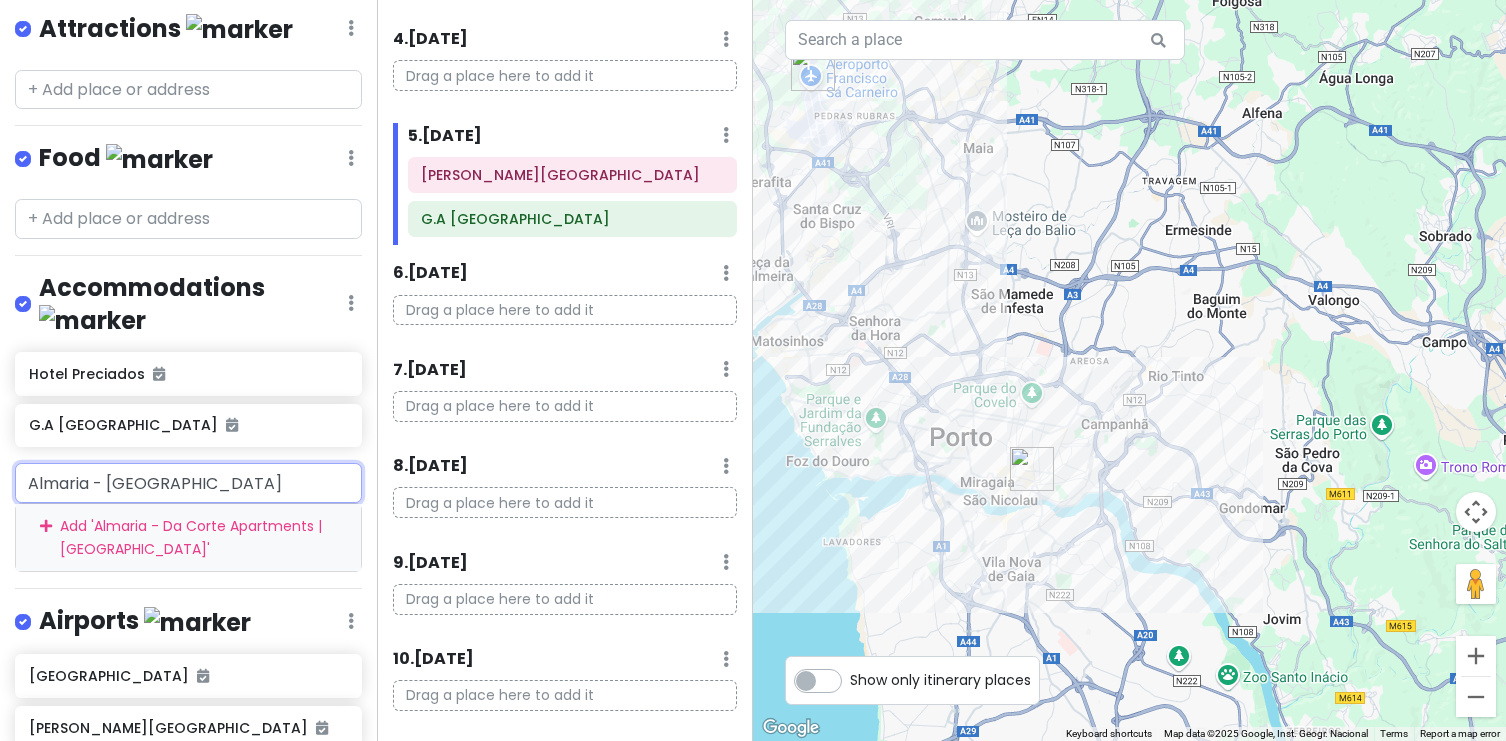 scroll, scrollTop: 0, scrollLeft: 0, axis: both 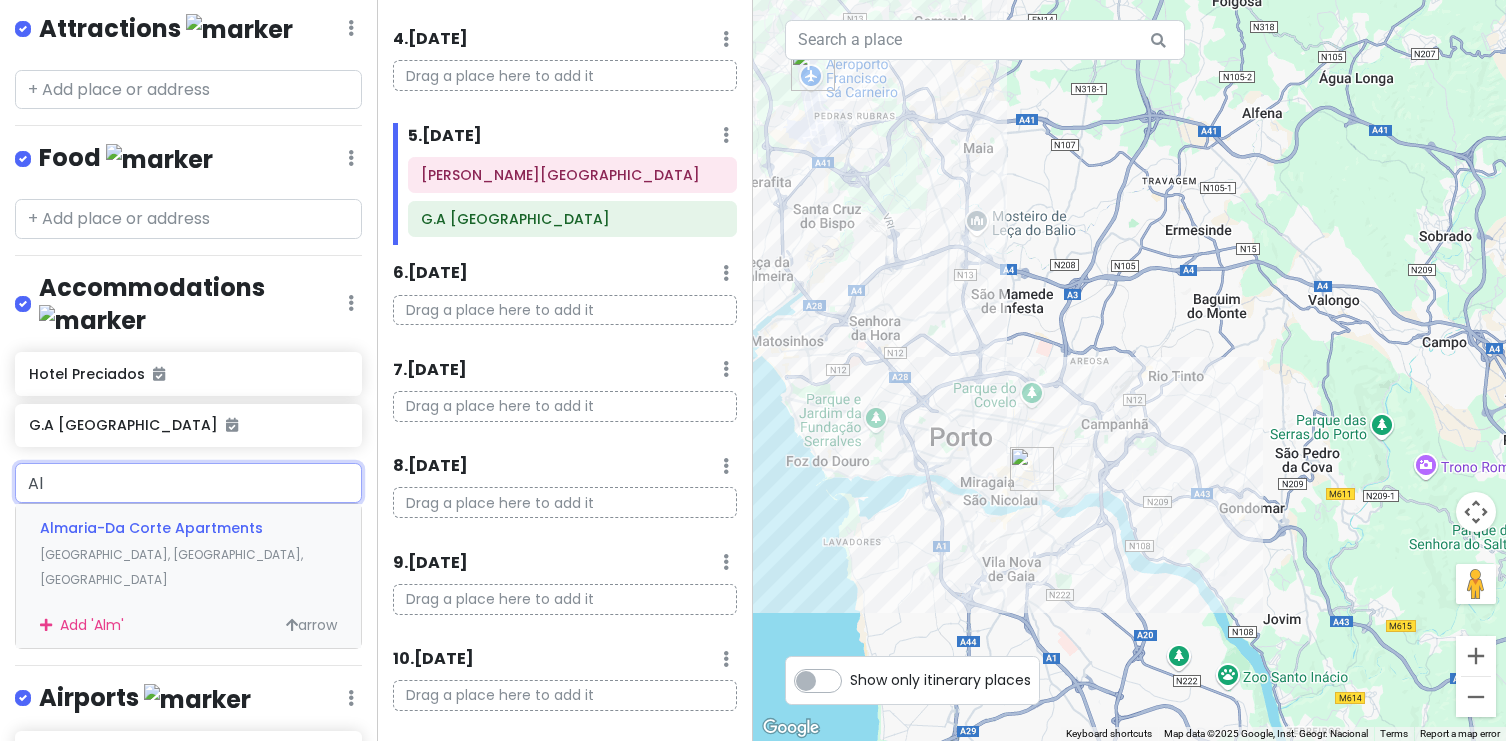 type on "A" 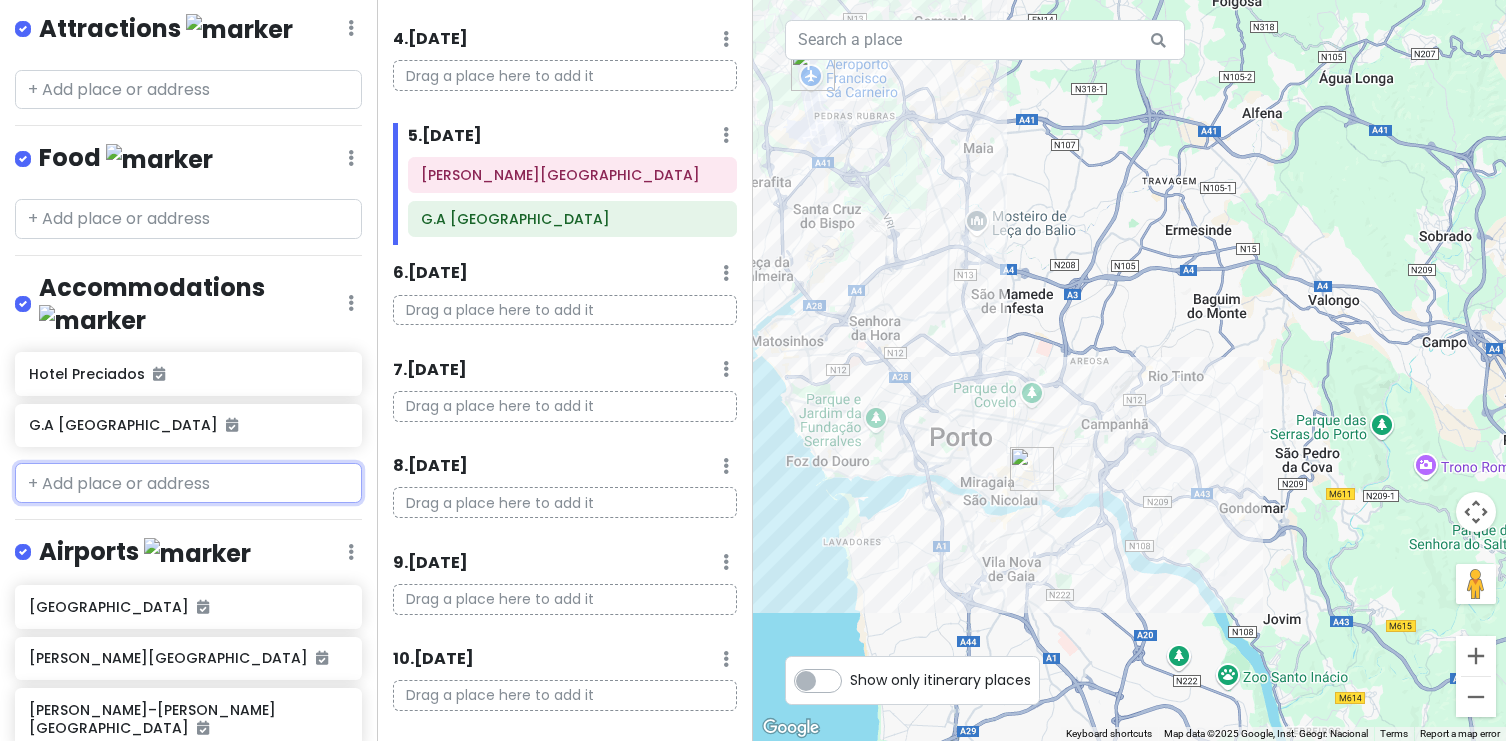 paste on "Almaria - Da Corte Apartments | [GEOGRAPHIC_DATA]" 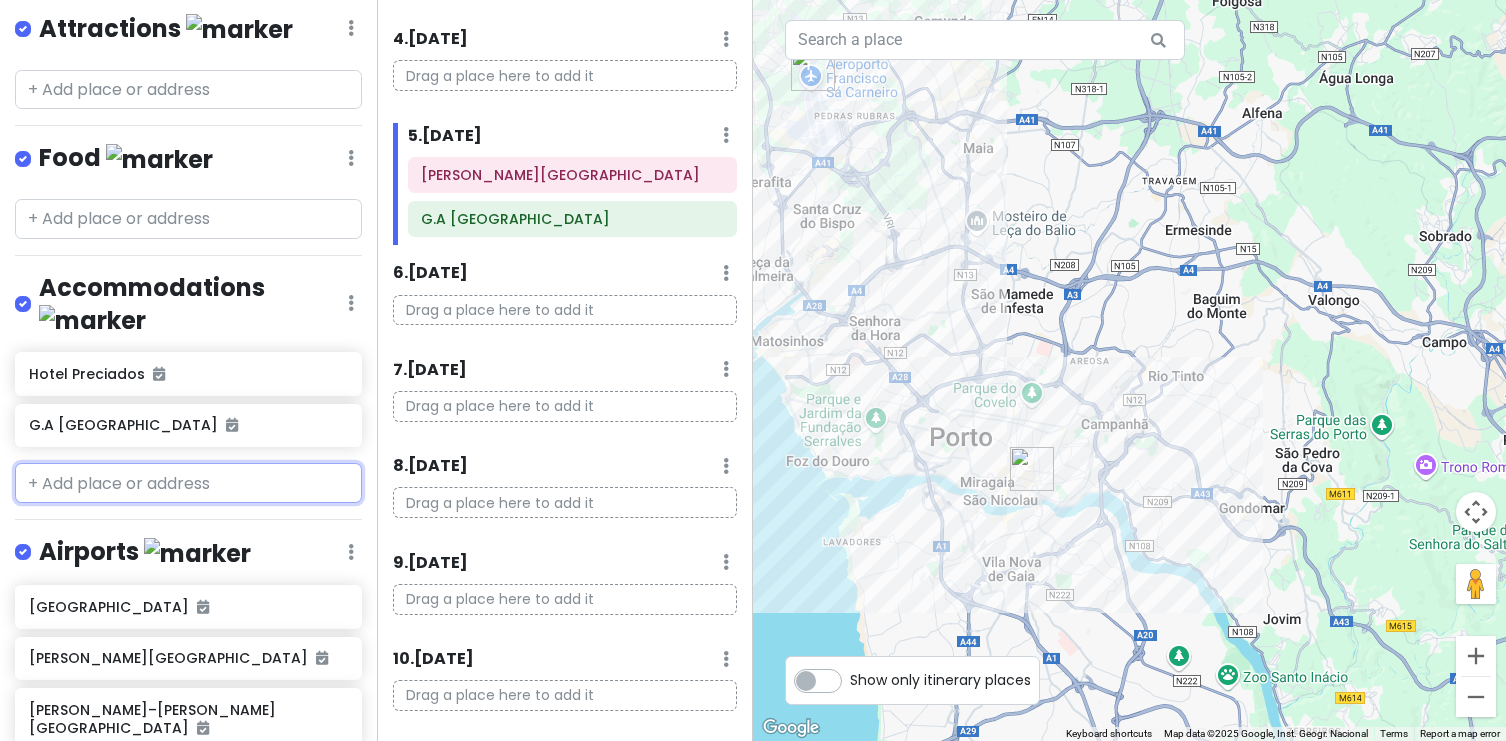 type on "Almaria - Da Corte Apartments | [GEOGRAPHIC_DATA]" 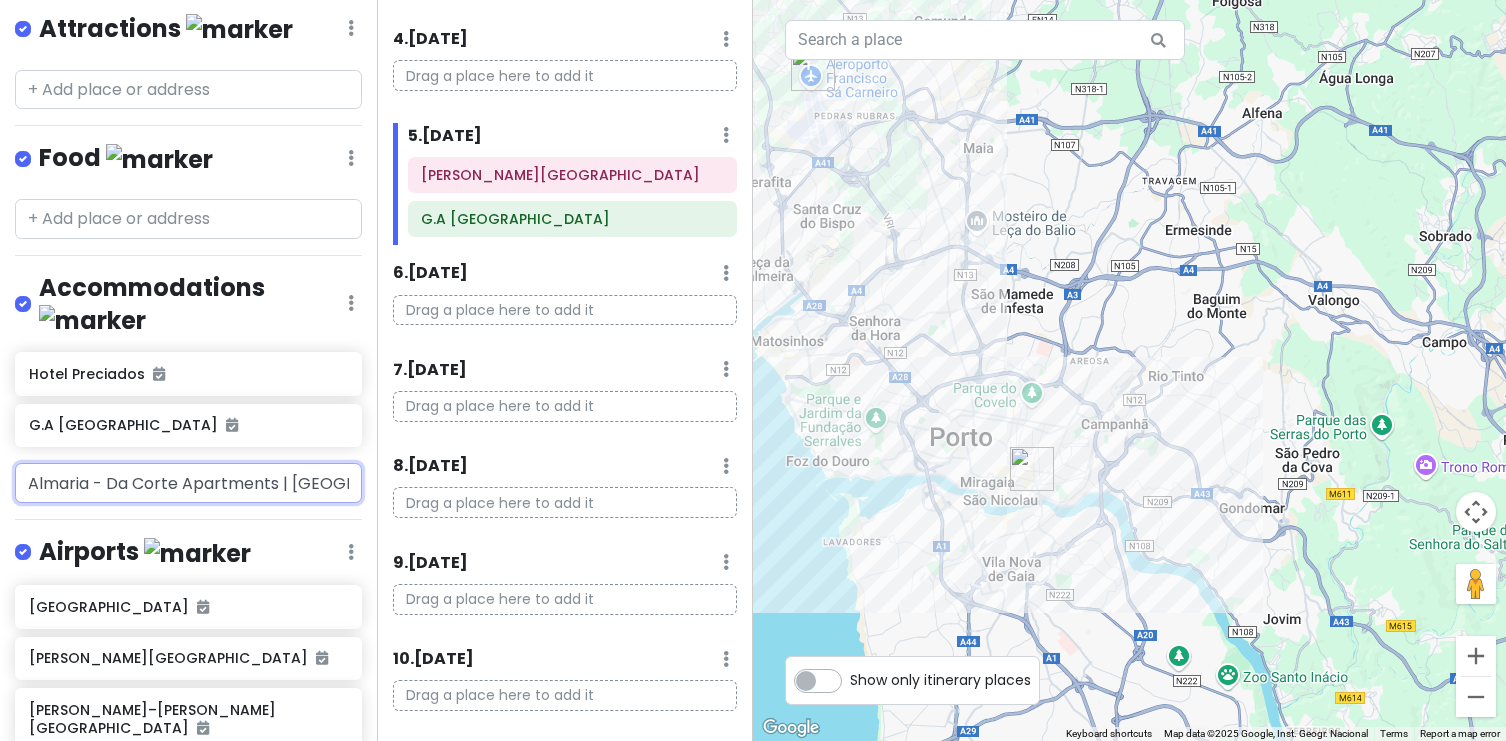 scroll, scrollTop: 0, scrollLeft: 1, axis: horizontal 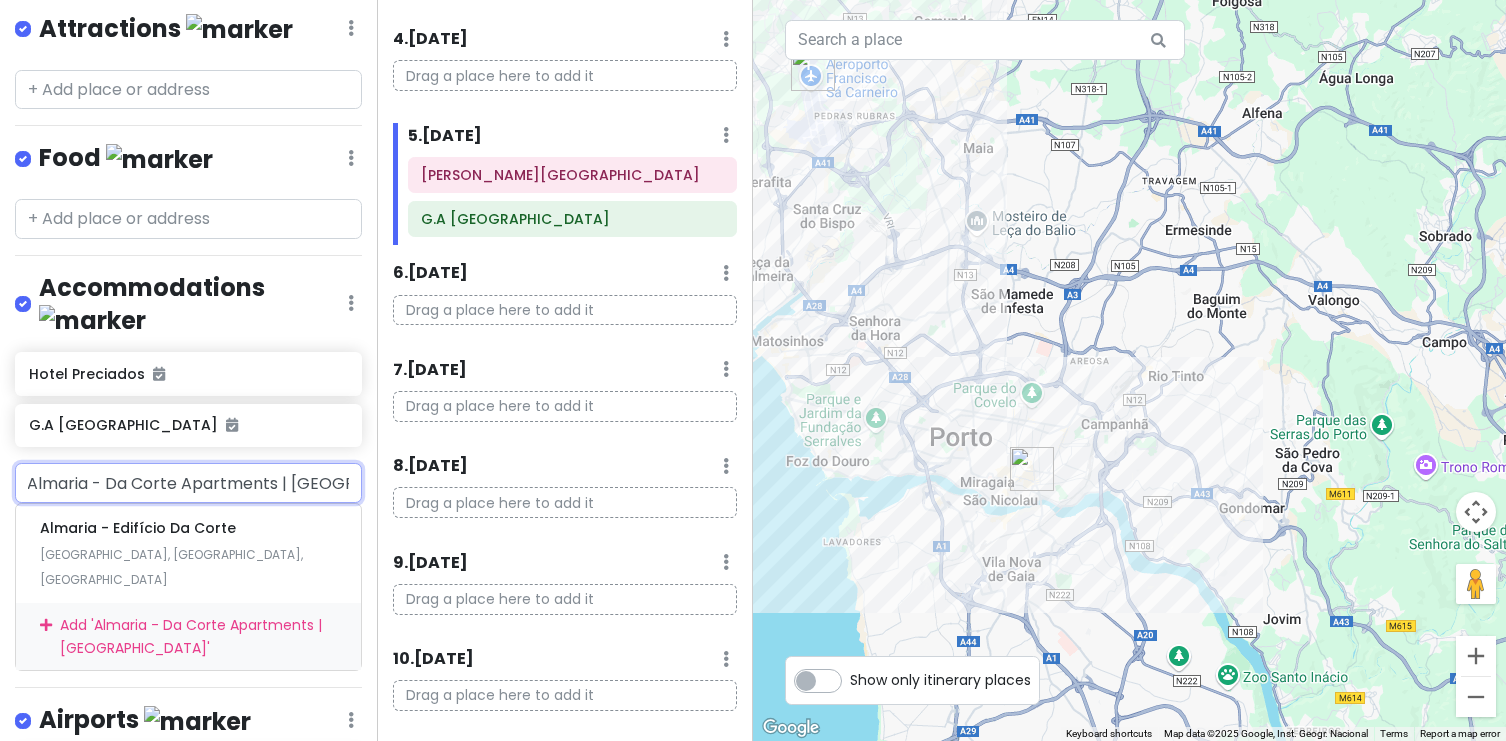 drag, startPoint x: 350, startPoint y: 363, endPoint x: 96, endPoint y: 337, distance: 255.32724 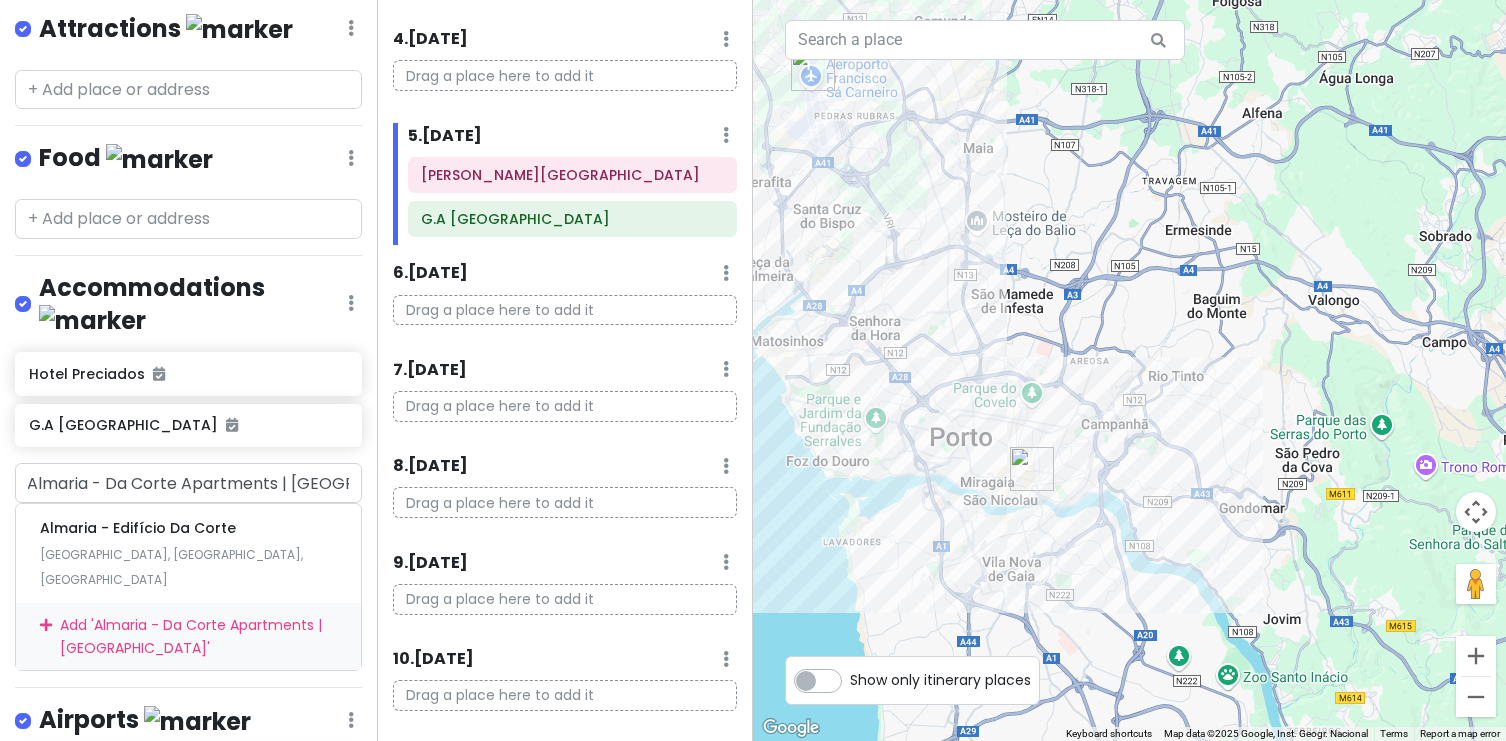 scroll, scrollTop: 0, scrollLeft: 0, axis: both 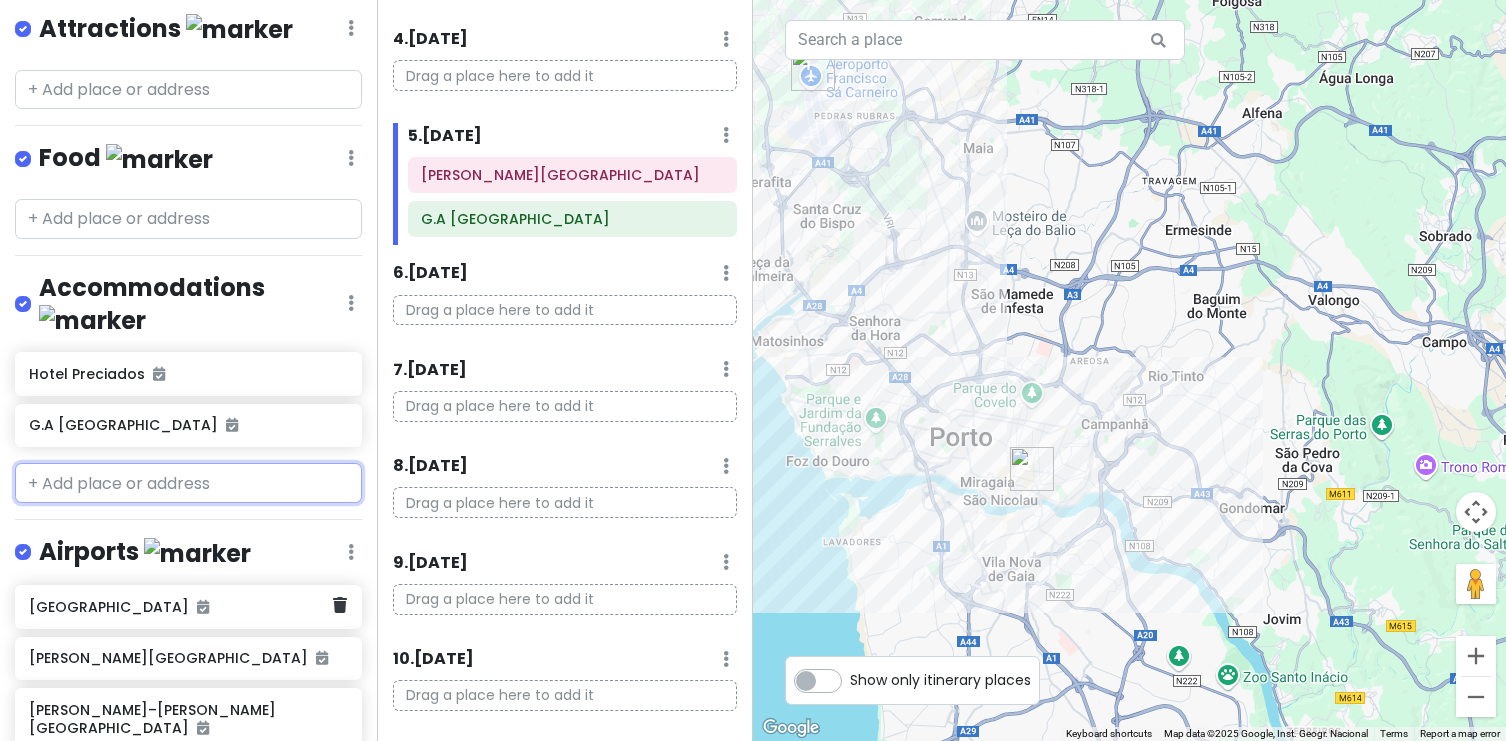 paste on "Almaria - Da Corte Apartments | [GEOGRAPHIC_DATA]" 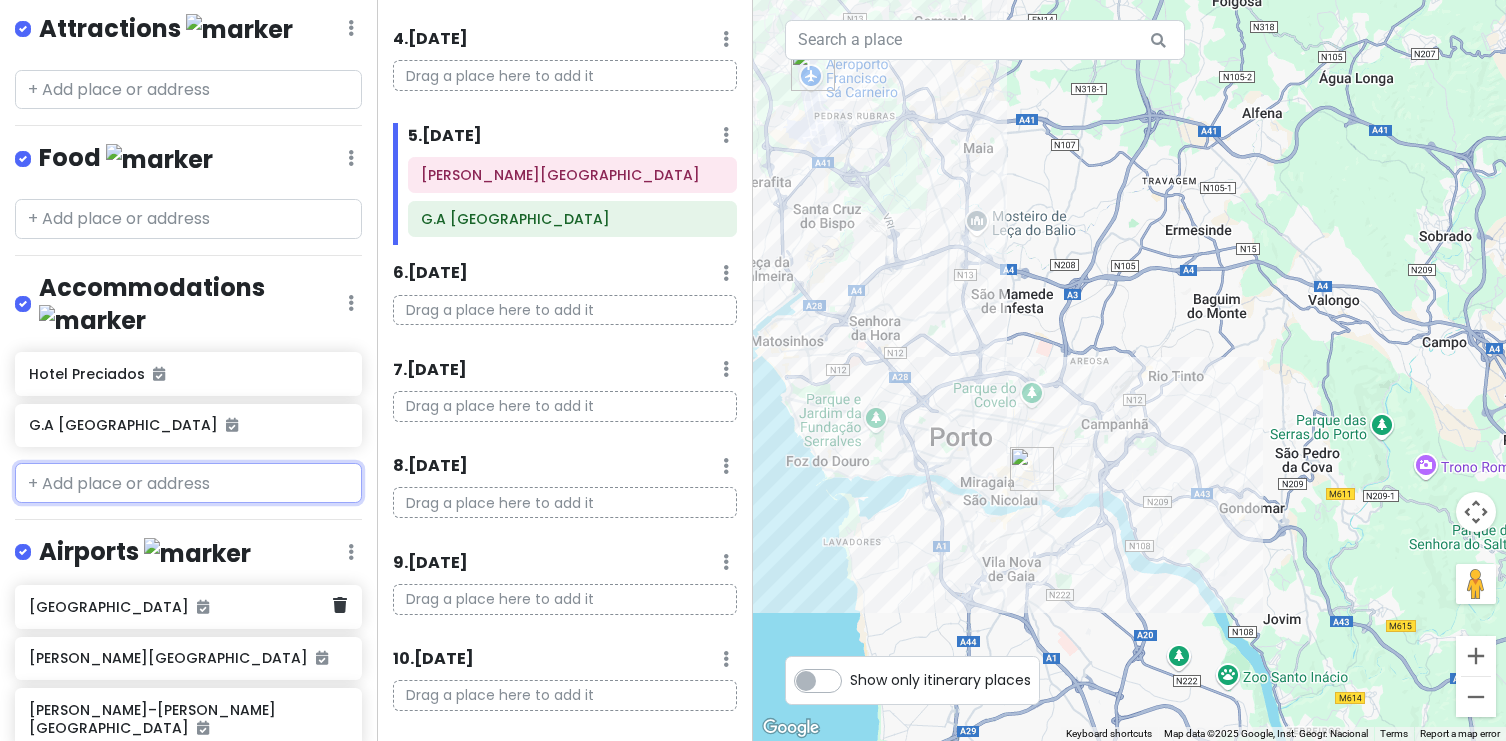 type on "Almaria - Da Corte Apartments | [GEOGRAPHIC_DATA]" 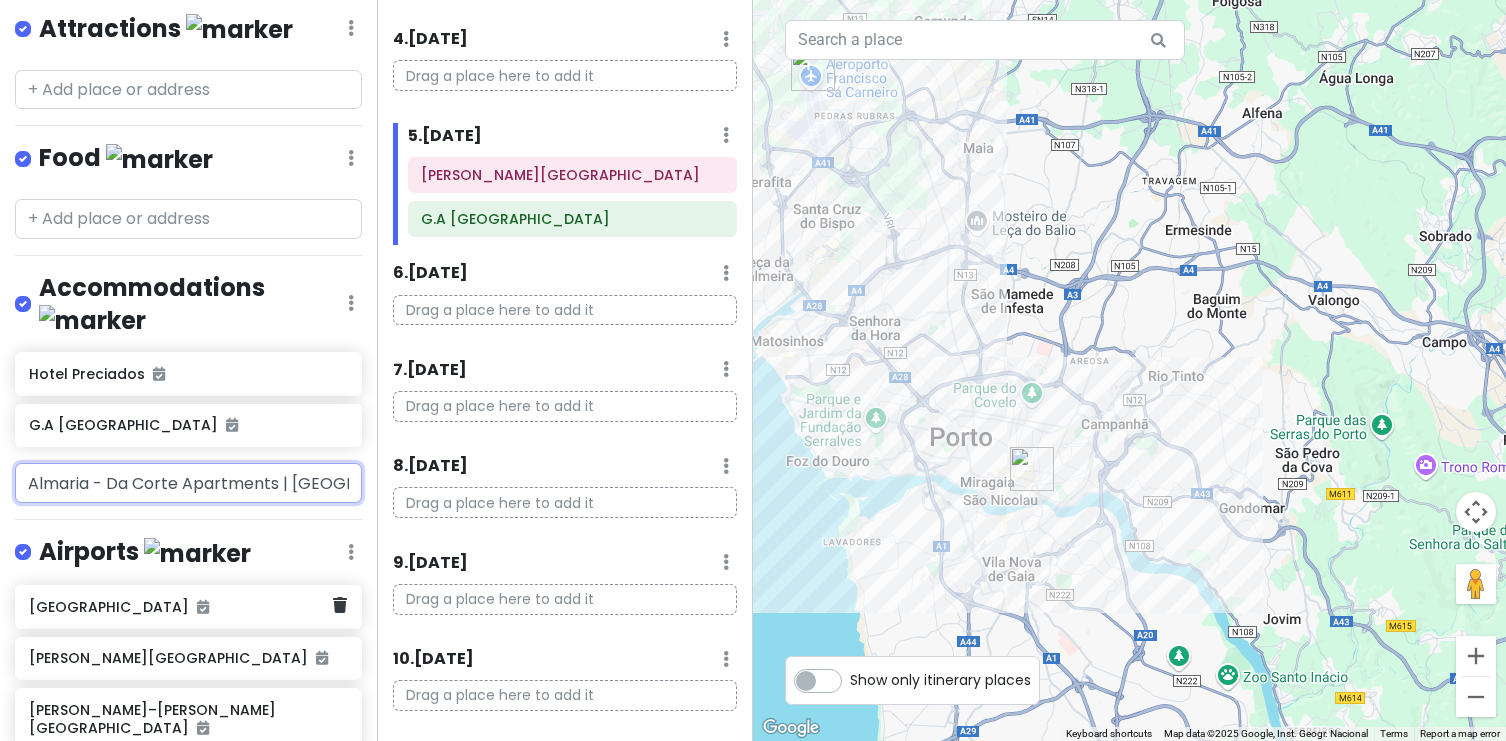 scroll, scrollTop: 0, scrollLeft: 1, axis: horizontal 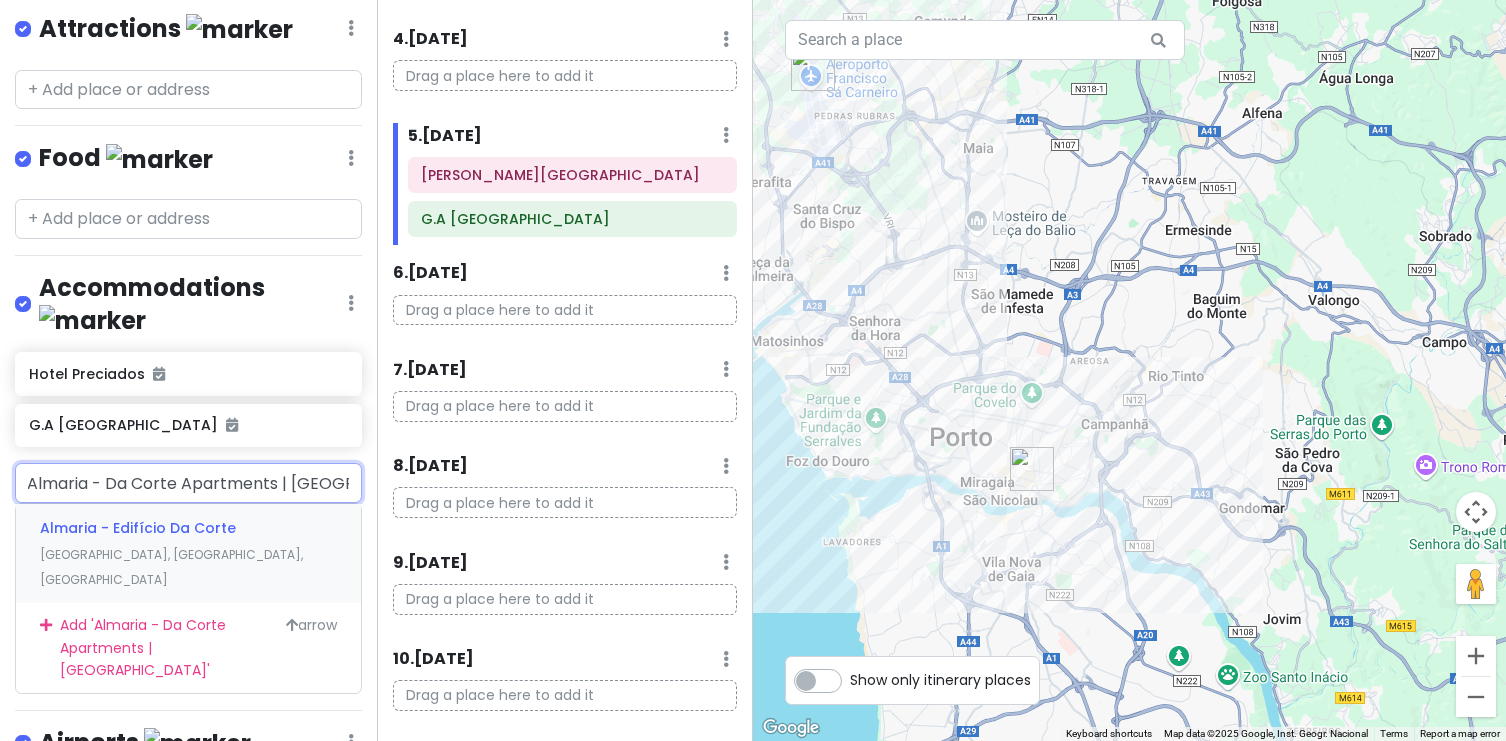 click on "Almaria - Edifício Da Corte" at bounding box center (138, 528) 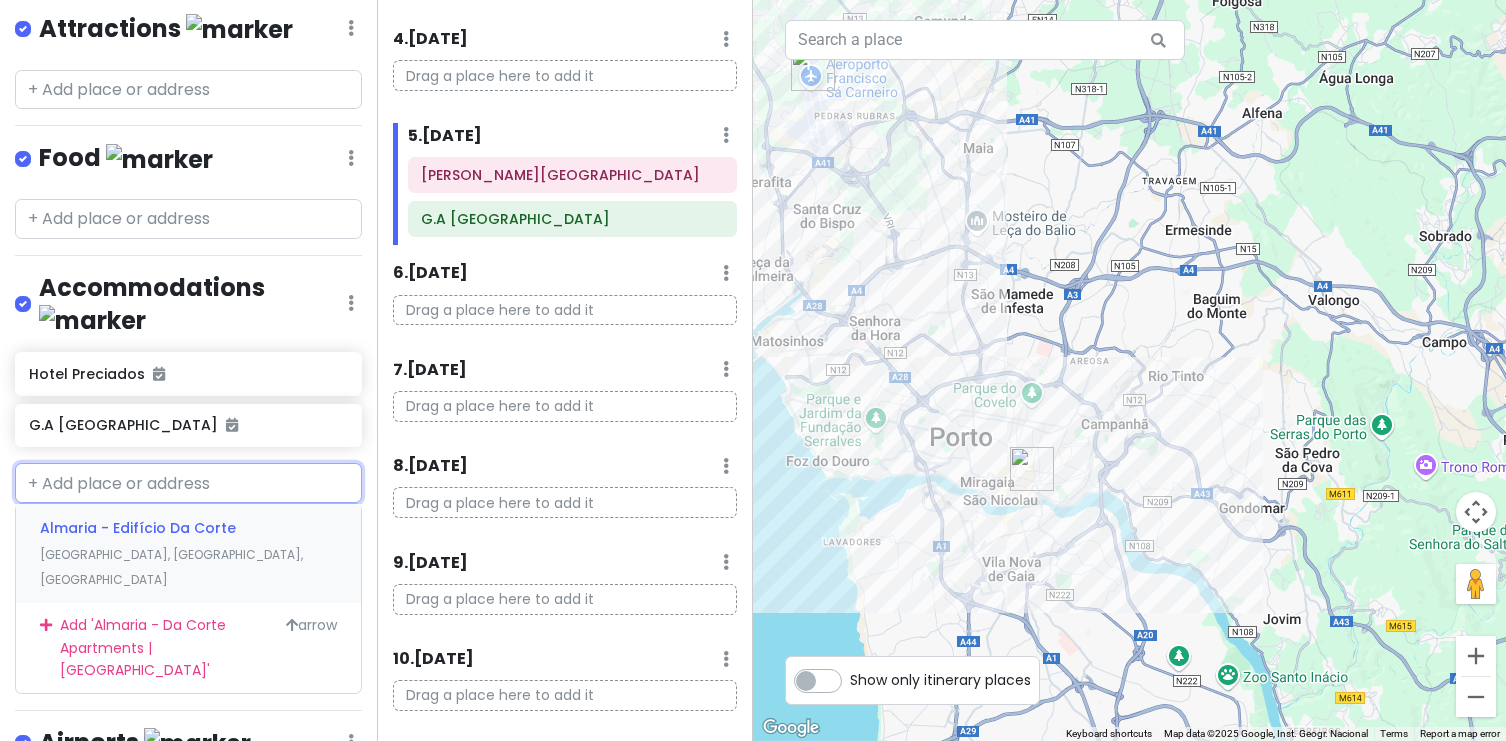 scroll, scrollTop: 0, scrollLeft: 0, axis: both 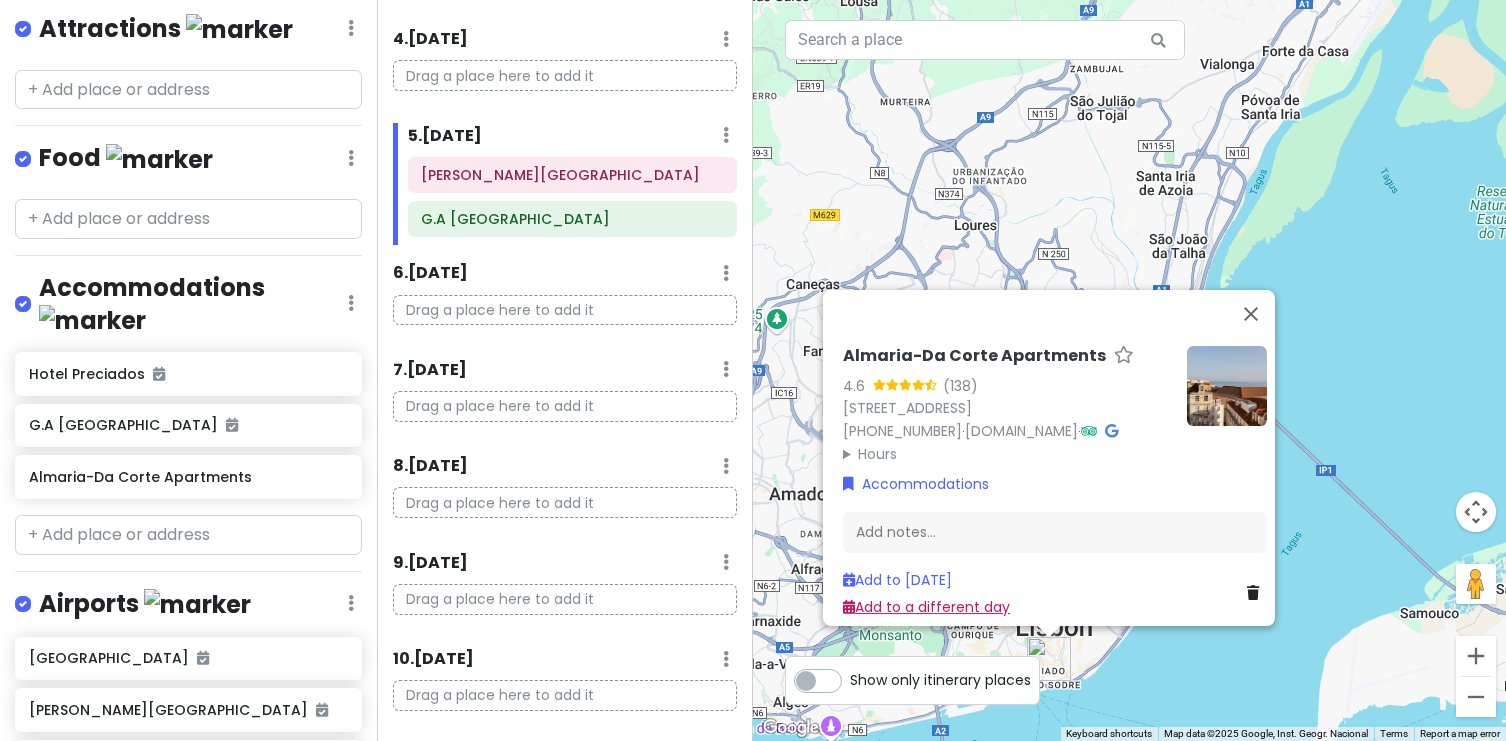 click on "Add to a different day" at bounding box center [926, 606] 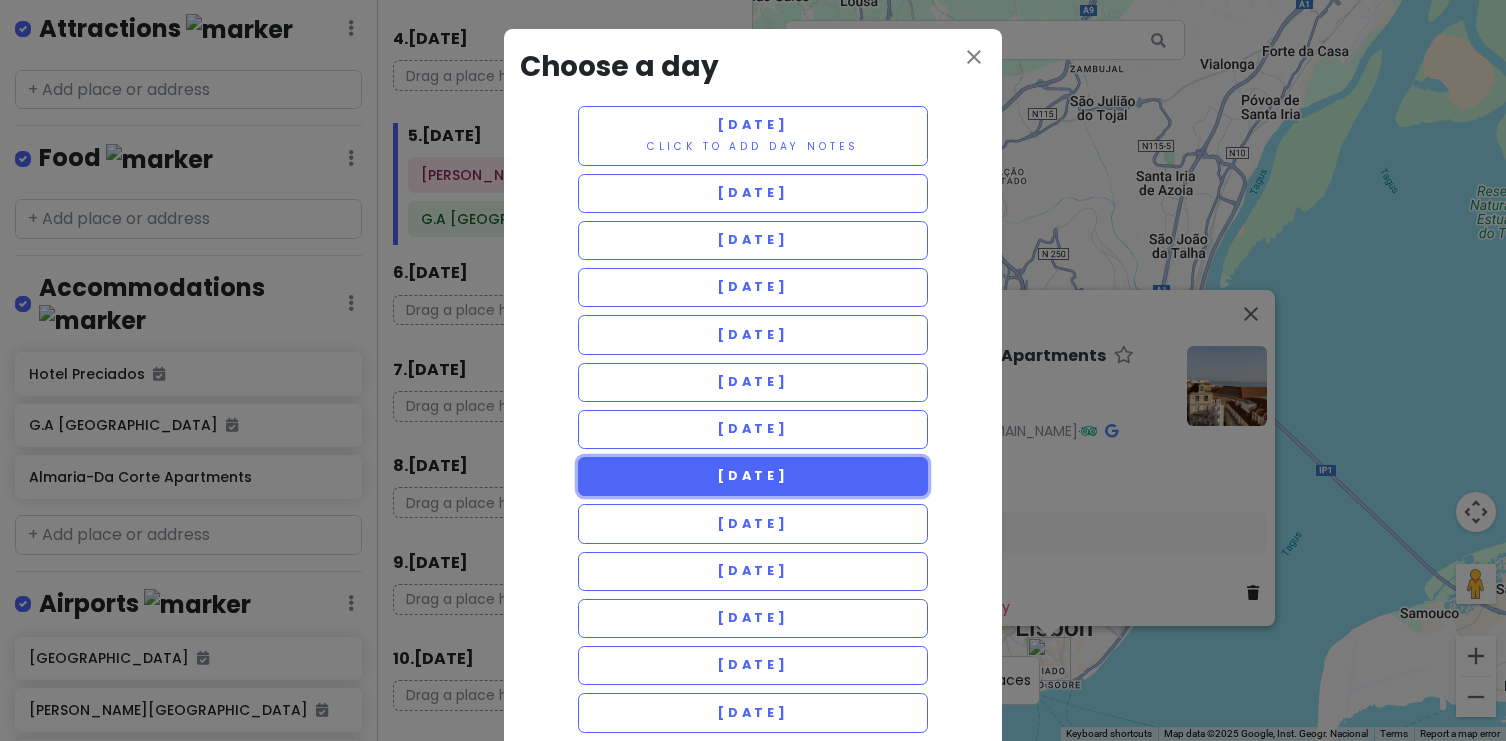 click on "[DATE]" at bounding box center (753, 476) 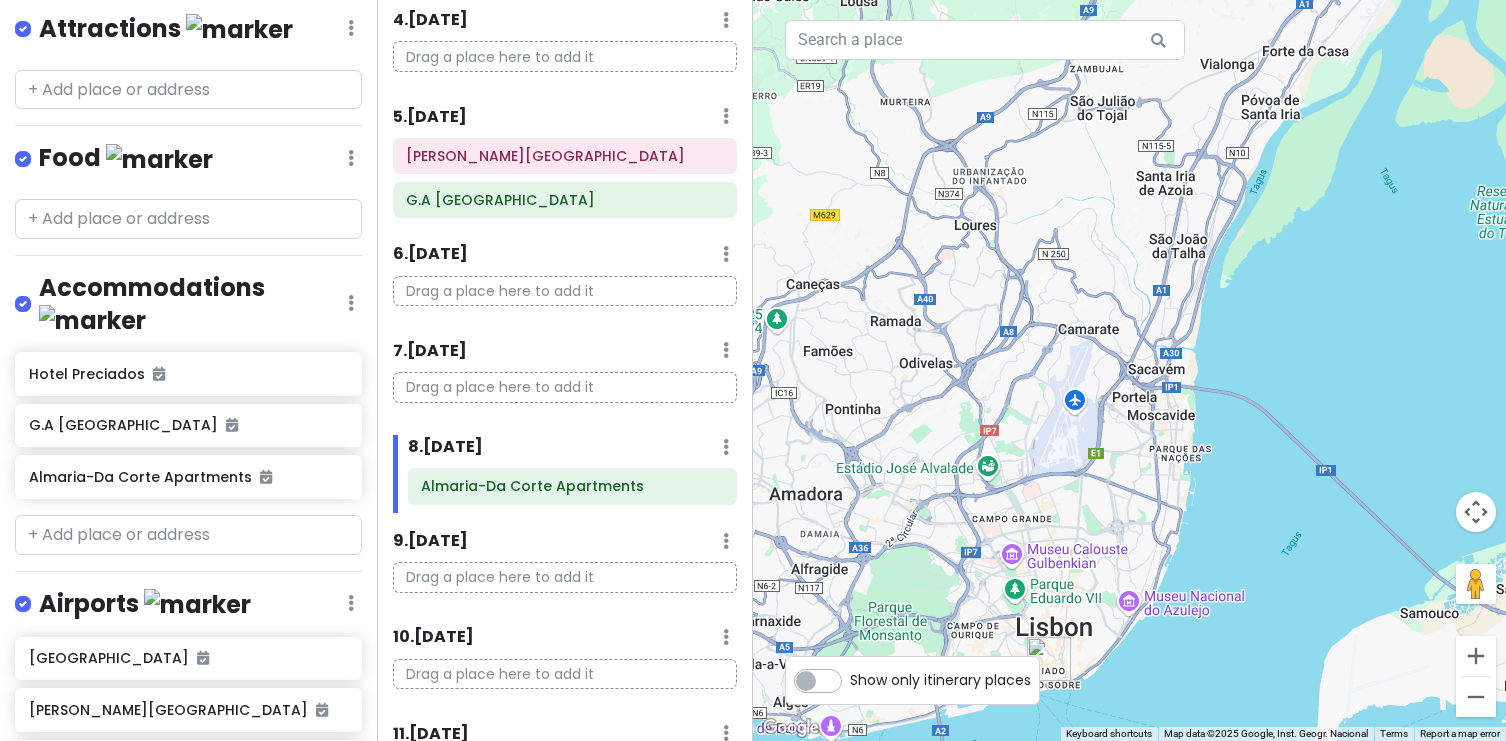 scroll, scrollTop: 468, scrollLeft: 0, axis: vertical 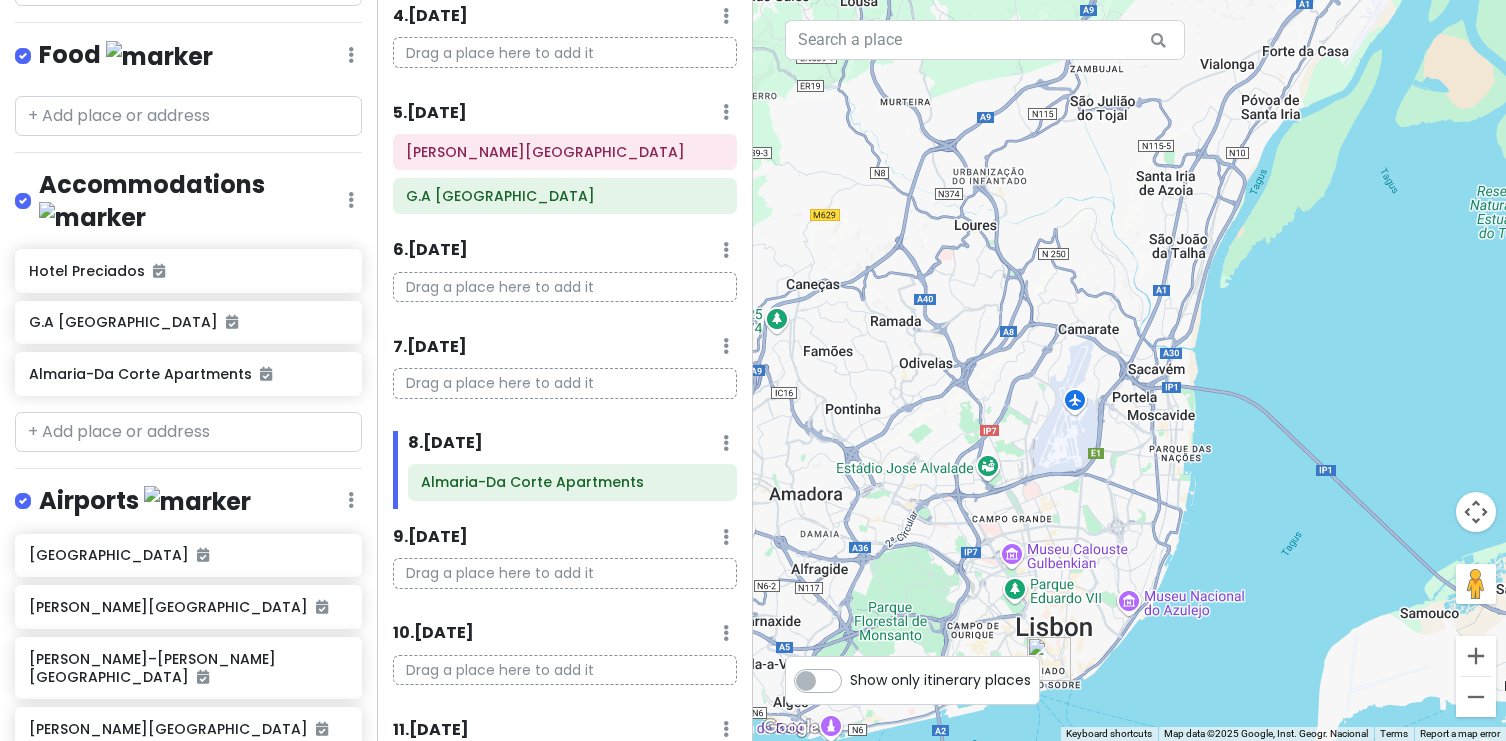 click at bounding box center (188, 787) 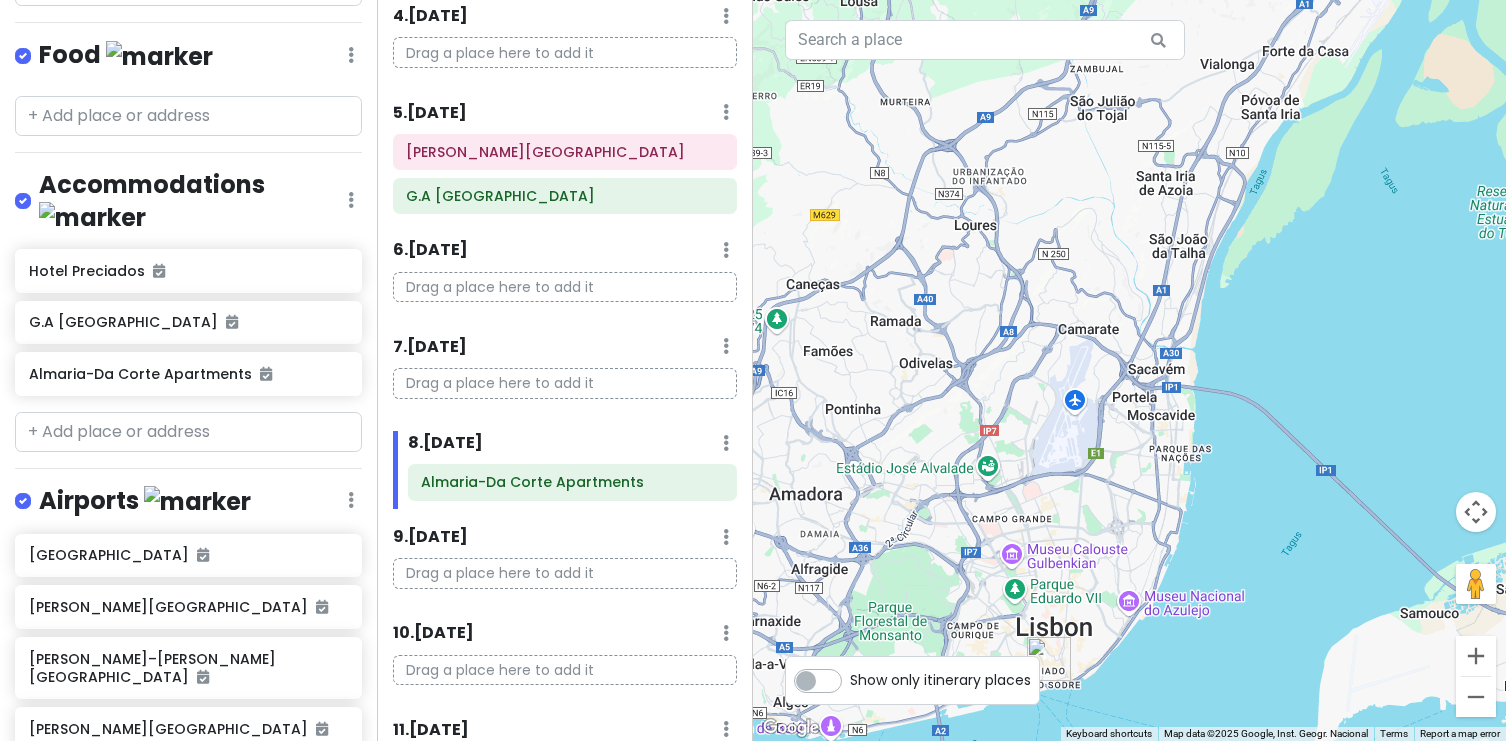 click on "[PERSON_NAME] [GEOGRAPHIC_DATA] (GRX)" at bounding box center (181, 845) 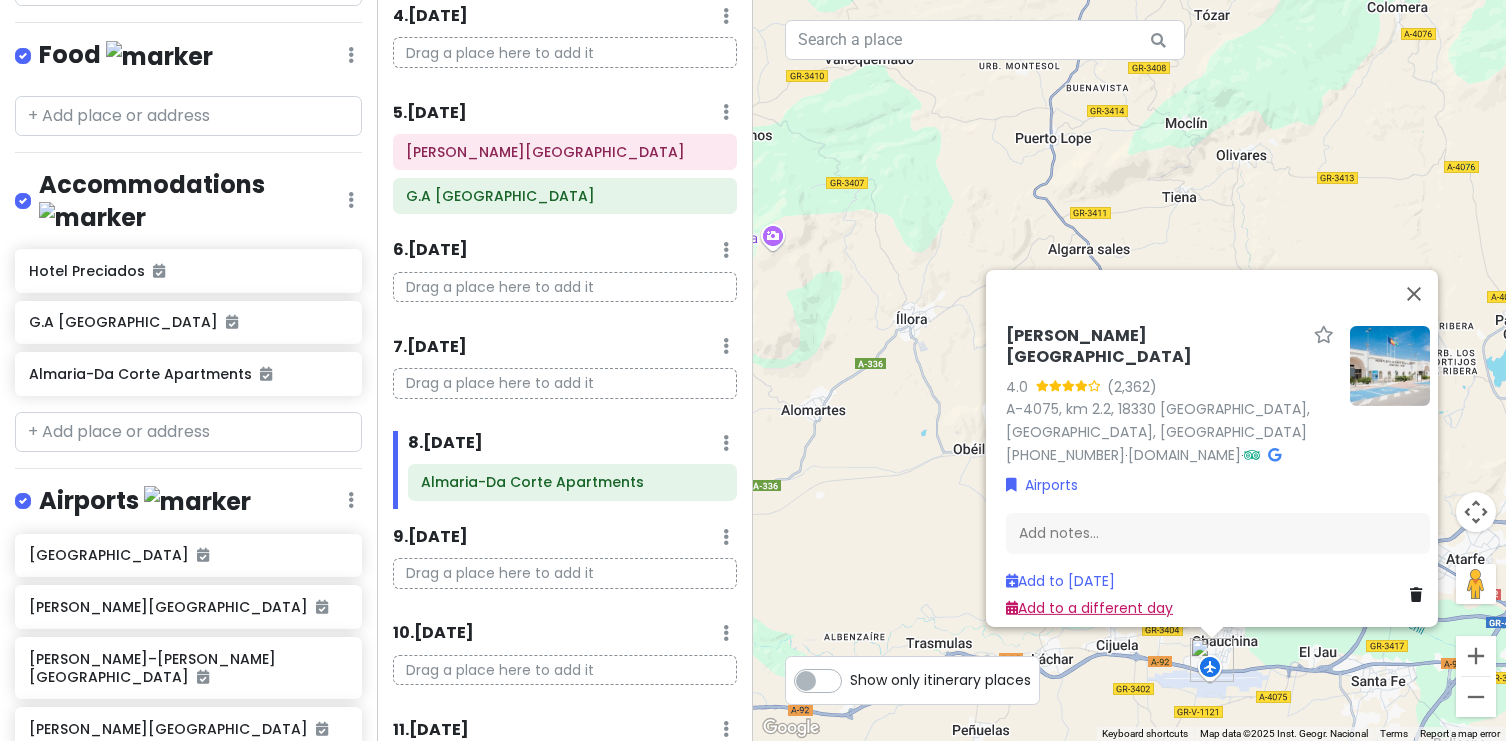click on "Add to a different day" at bounding box center [1089, 607] 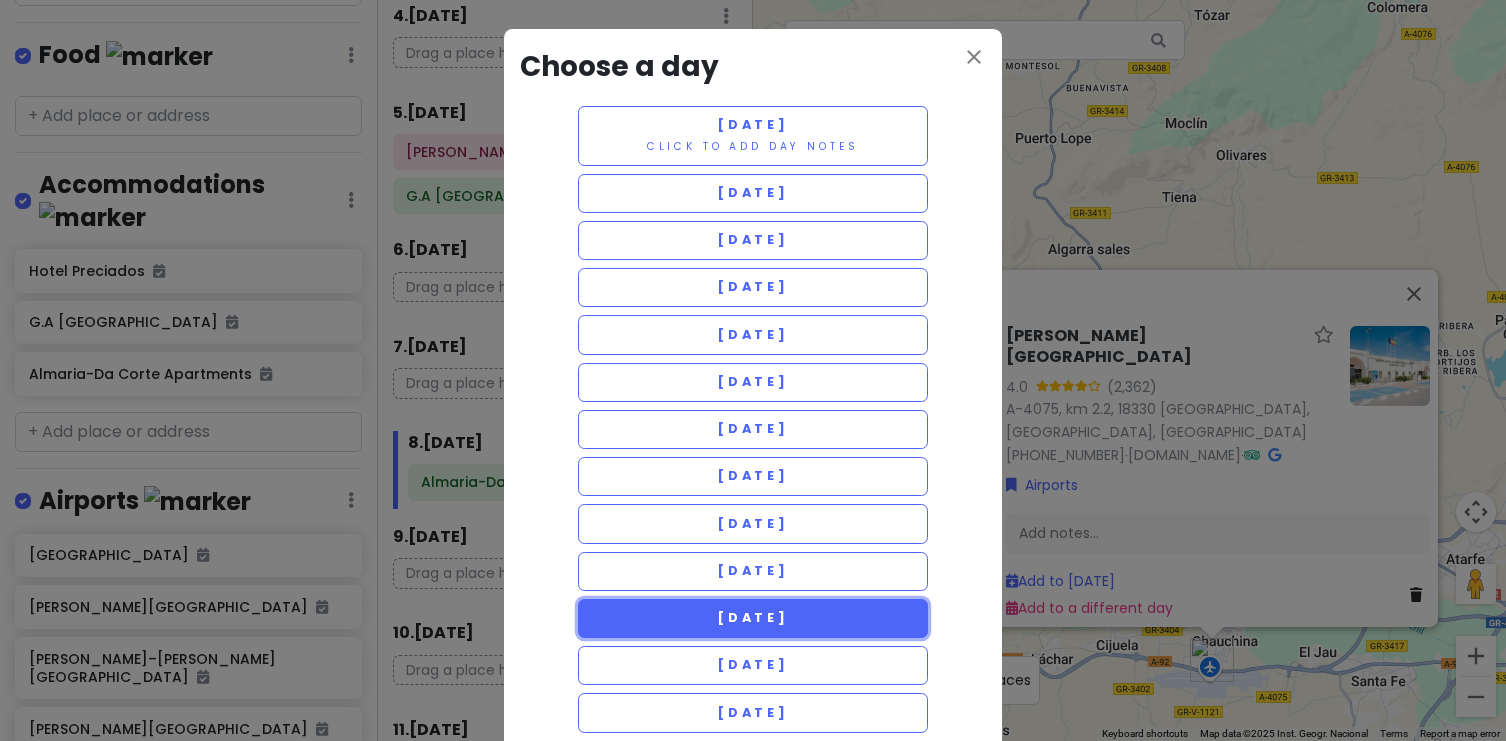 click on "[DATE]" at bounding box center (753, 618) 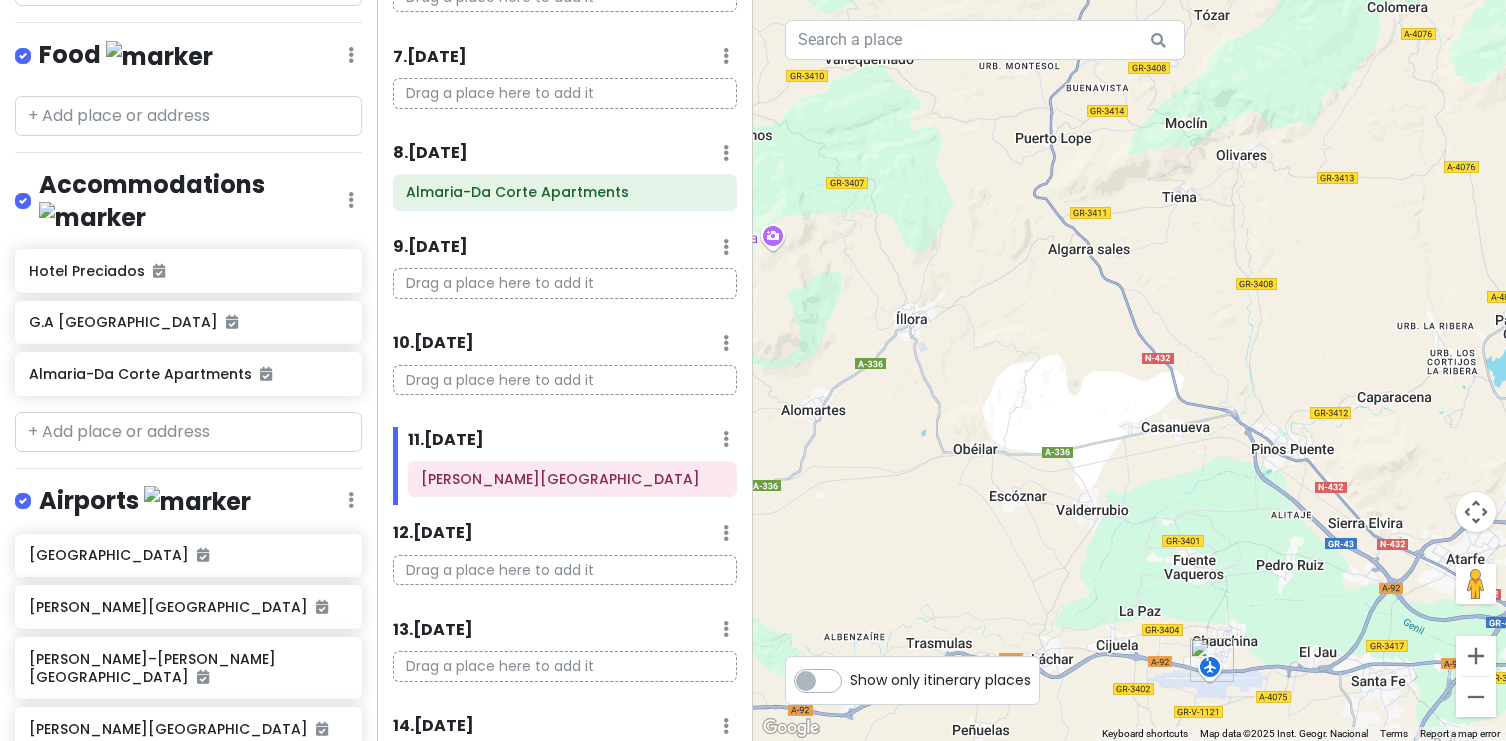 scroll, scrollTop: 762, scrollLeft: 0, axis: vertical 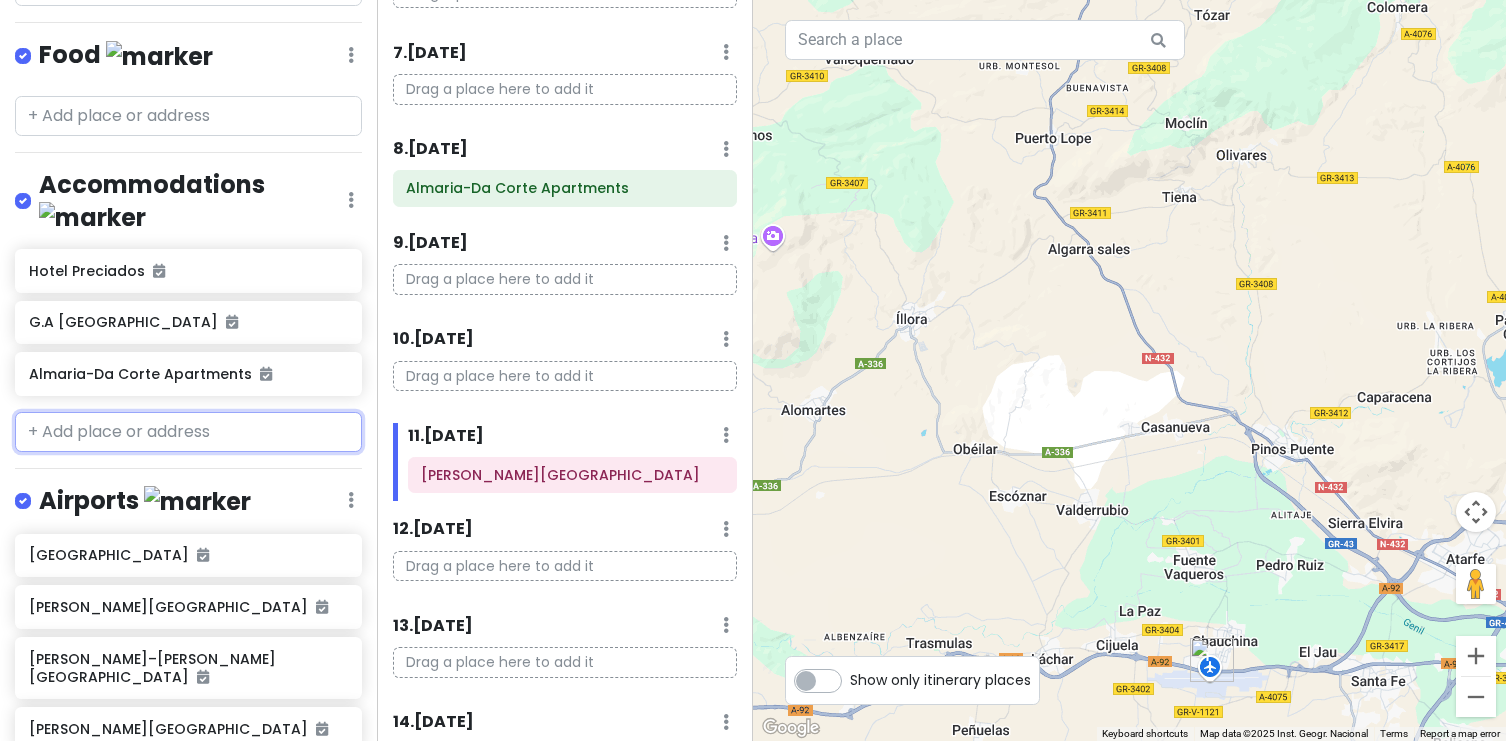 click at bounding box center (188, 432) 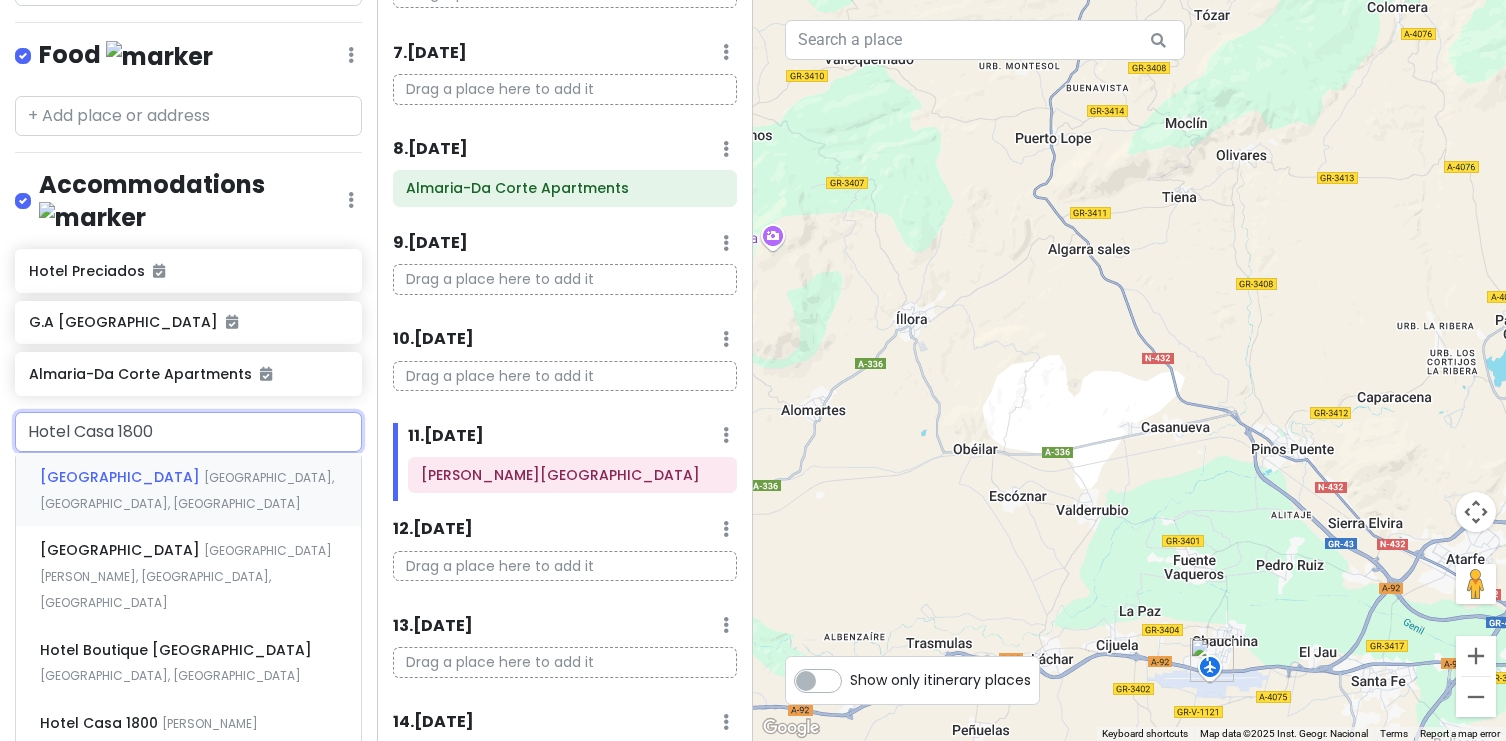 click on "[GEOGRAPHIC_DATA]" at bounding box center (122, 477) 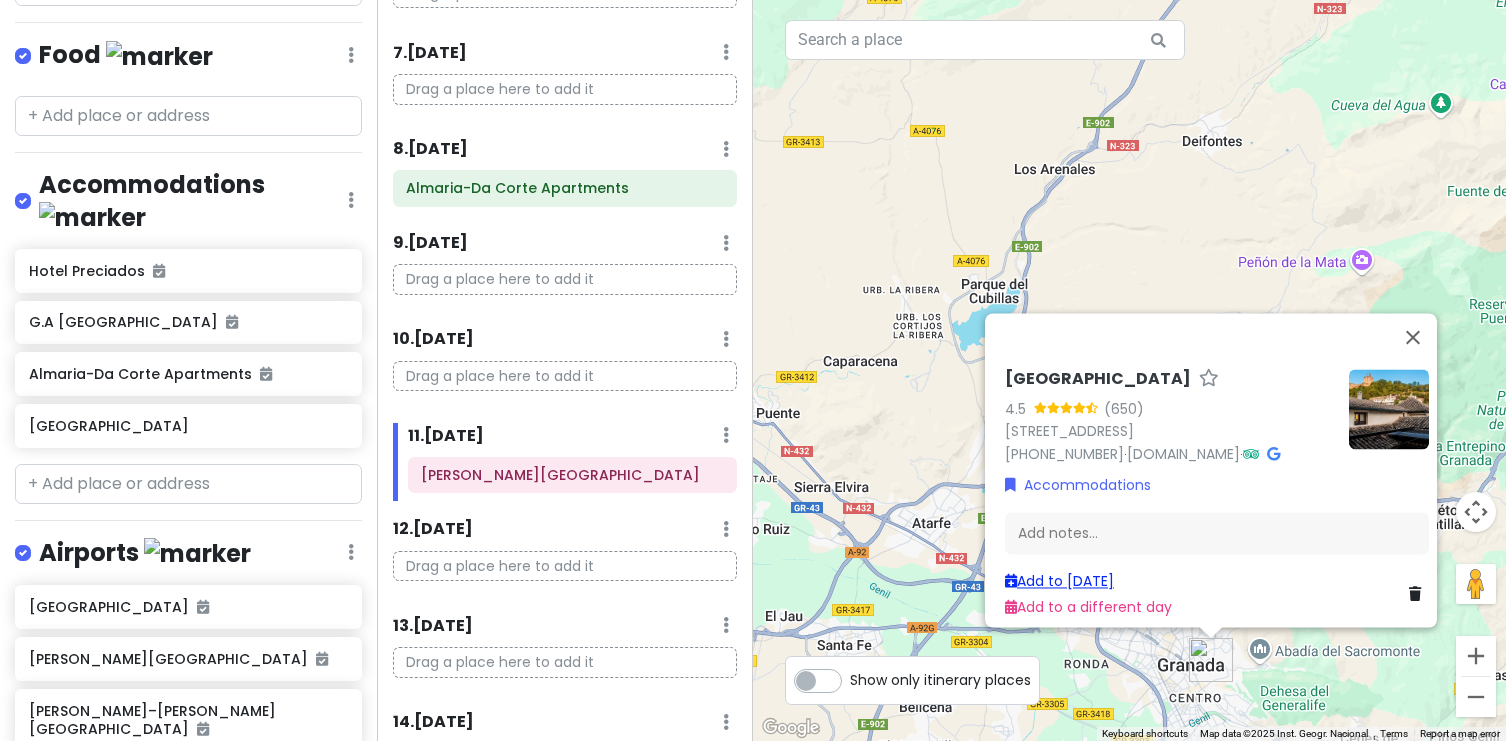click on "Add to   [DATE]" at bounding box center (1059, 581) 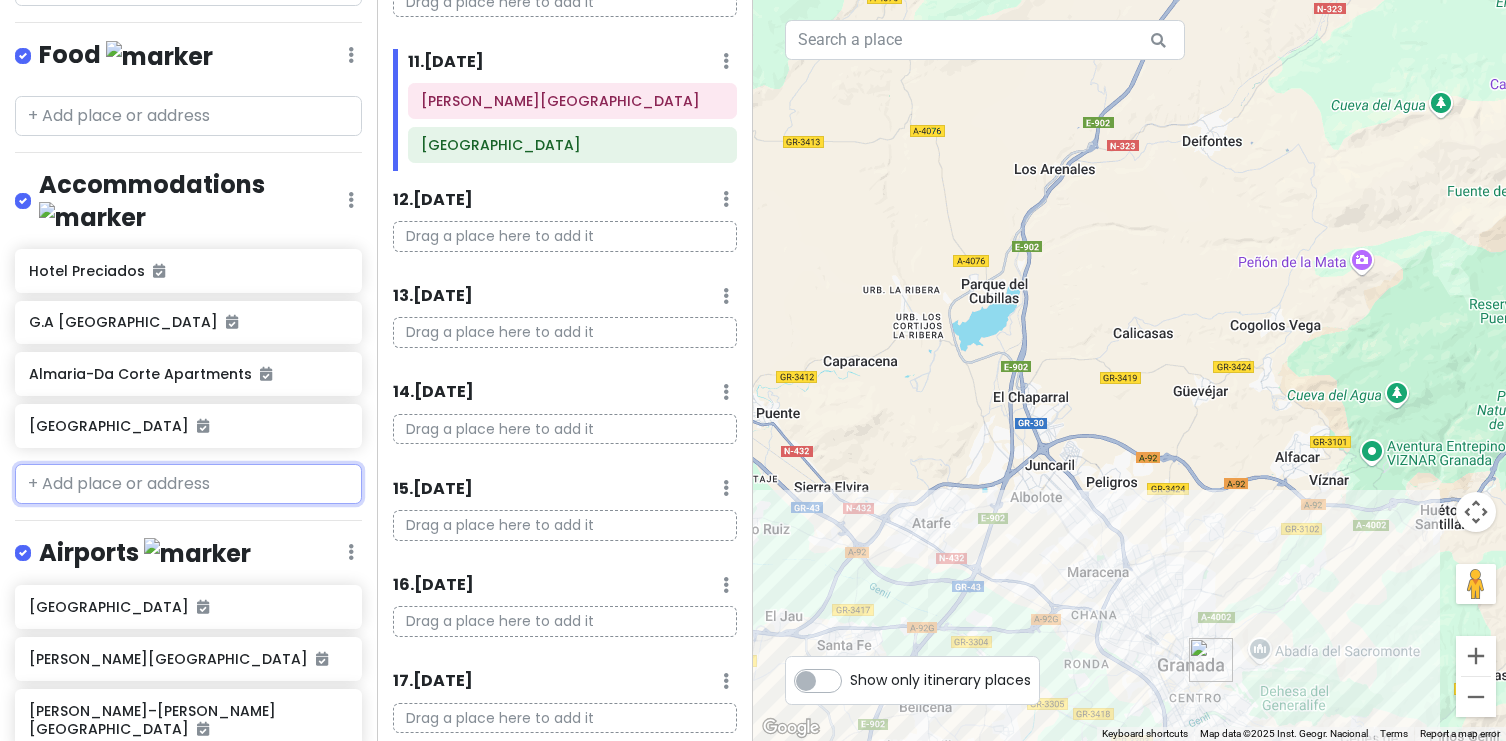 scroll, scrollTop: 1141, scrollLeft: 0, axis: vertical 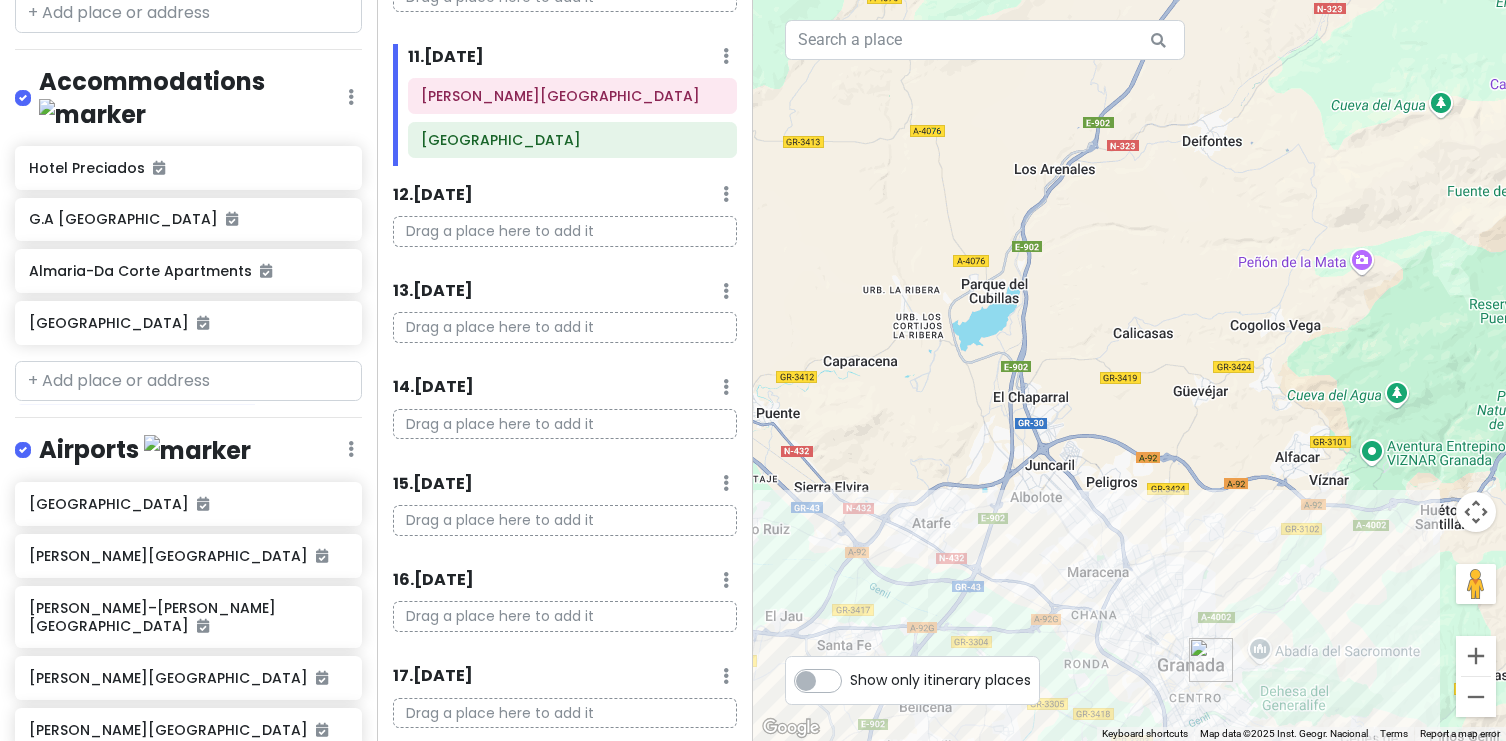 click at bounding box center (188, 788) 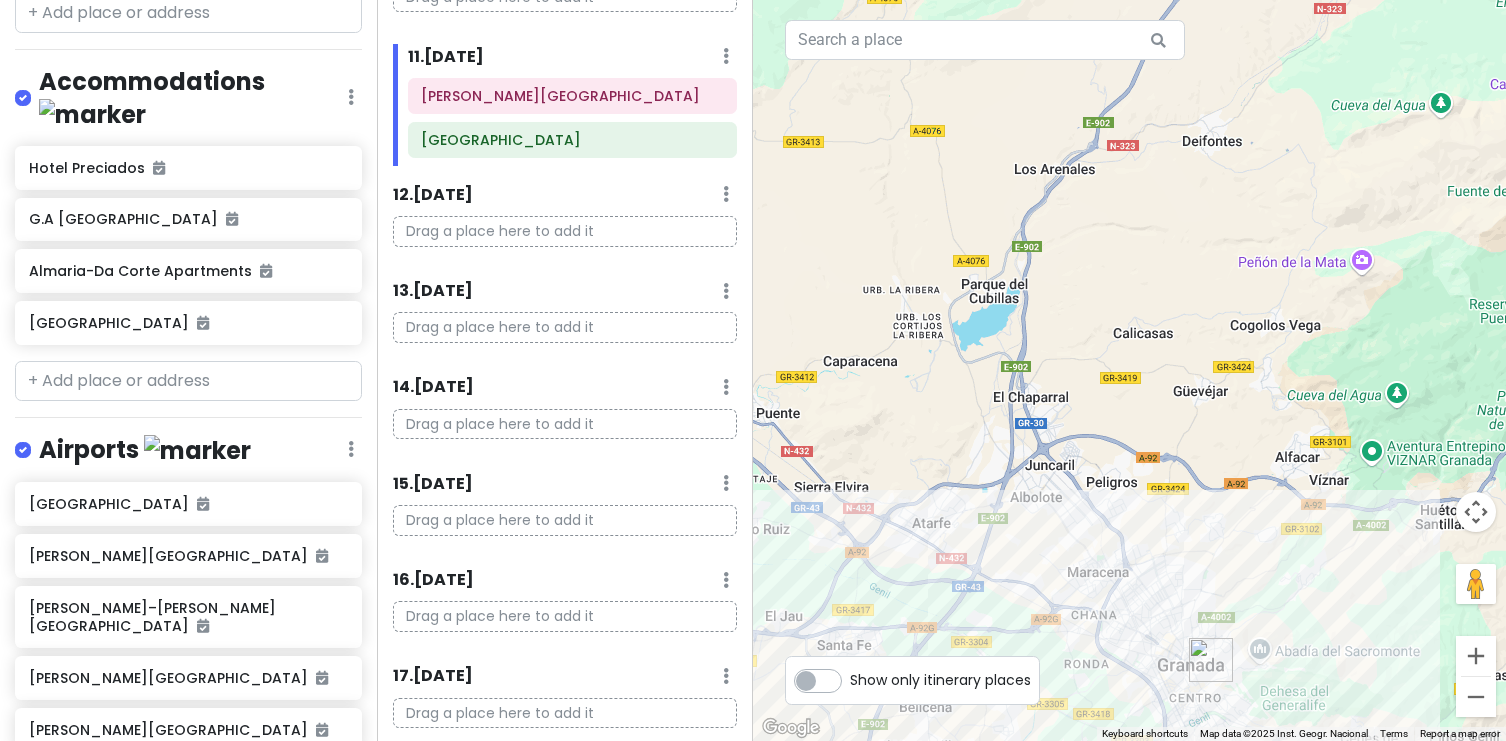type on "c" 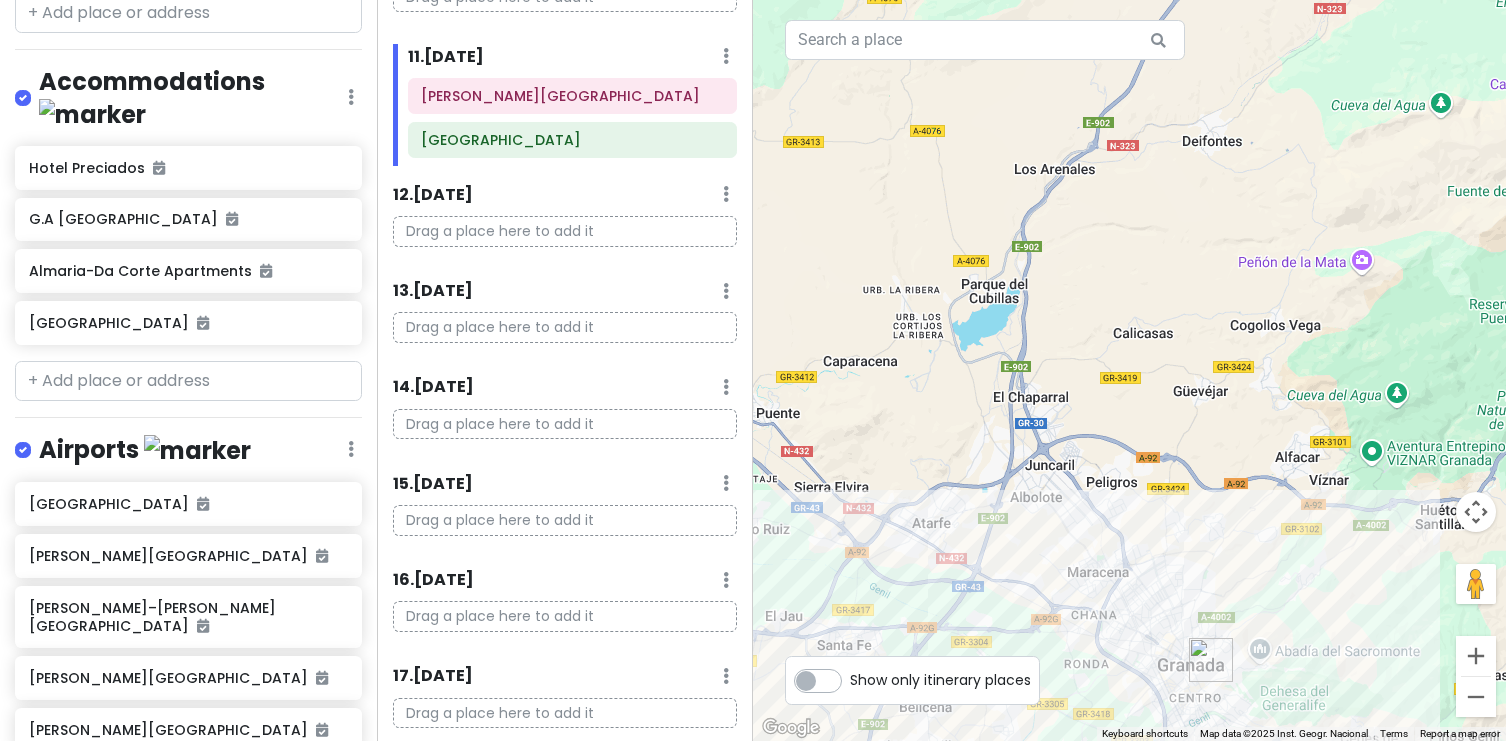 type on "barcelona airpor" 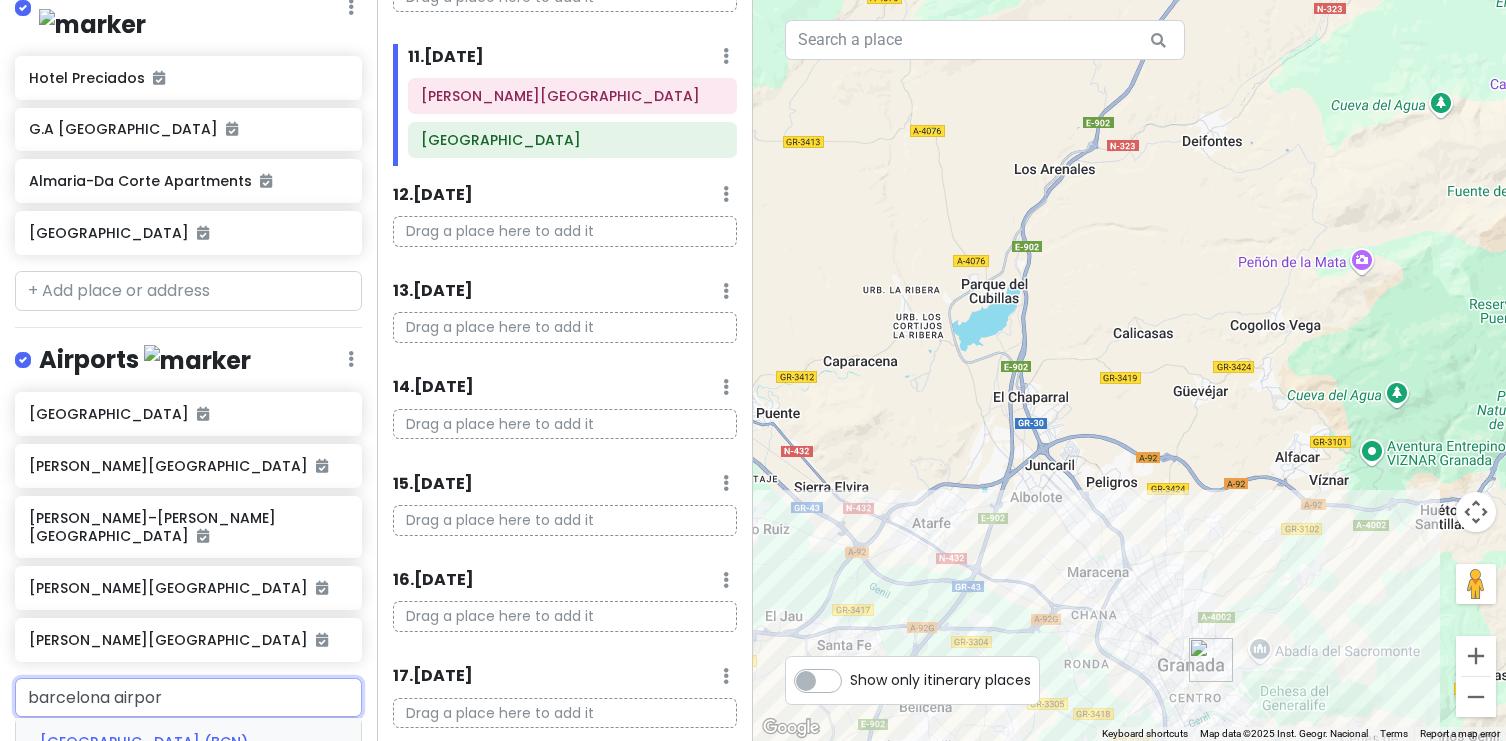 click on "[GEOGRAPHIC_DATA] (BCN)" at bounding box center [144, 742] 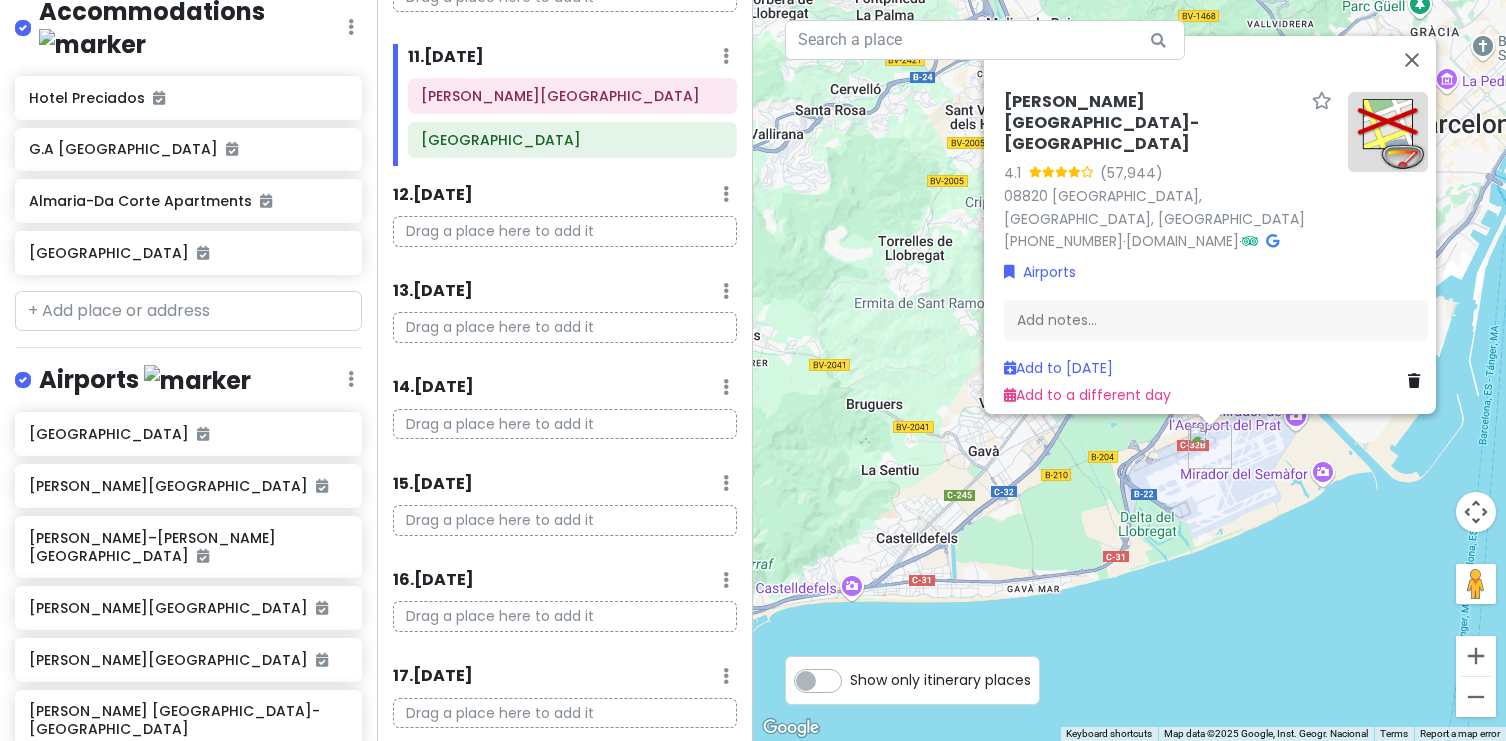scroll, scrollTop: 689, scrollLeft: 0, axis: vertical 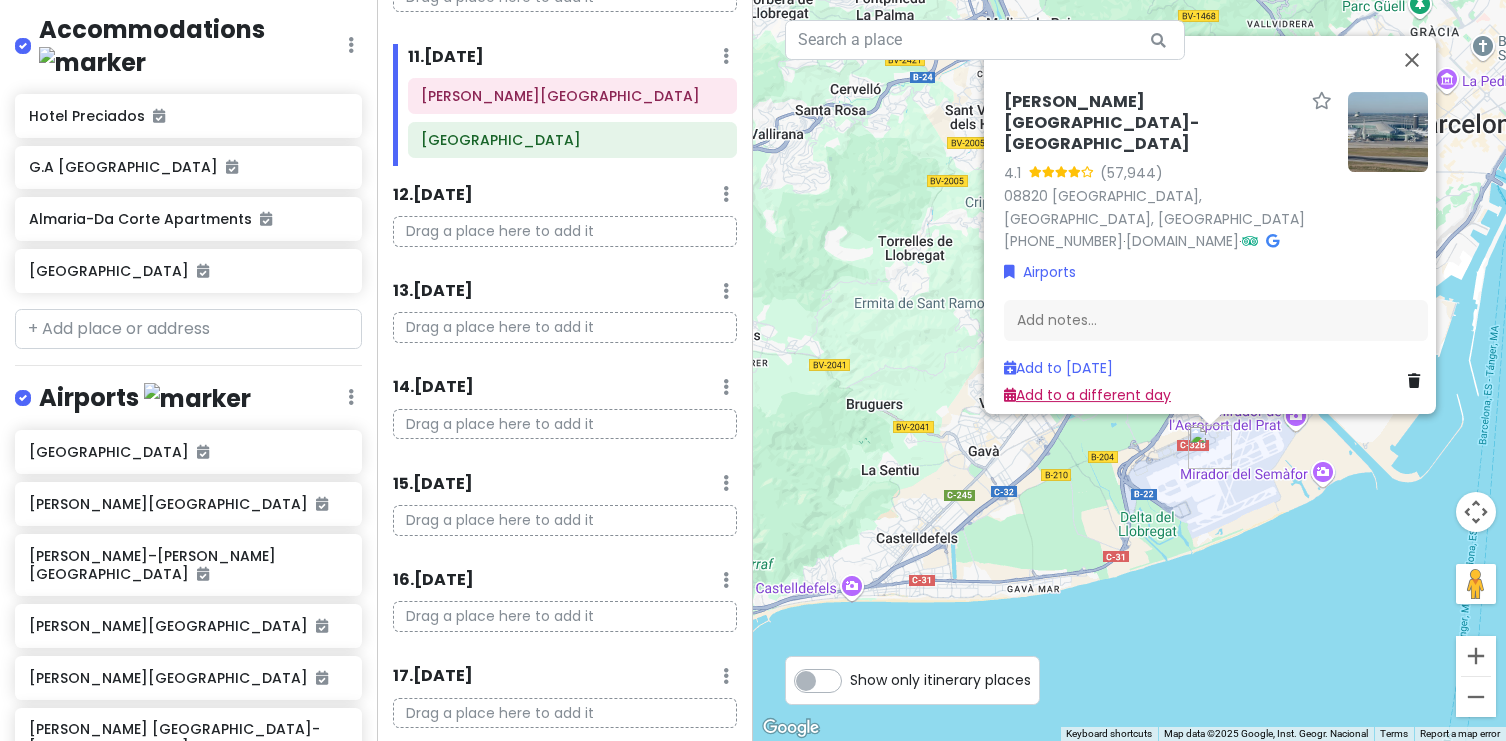 click on "Add to a different day" at bounding box center (1087, 394) 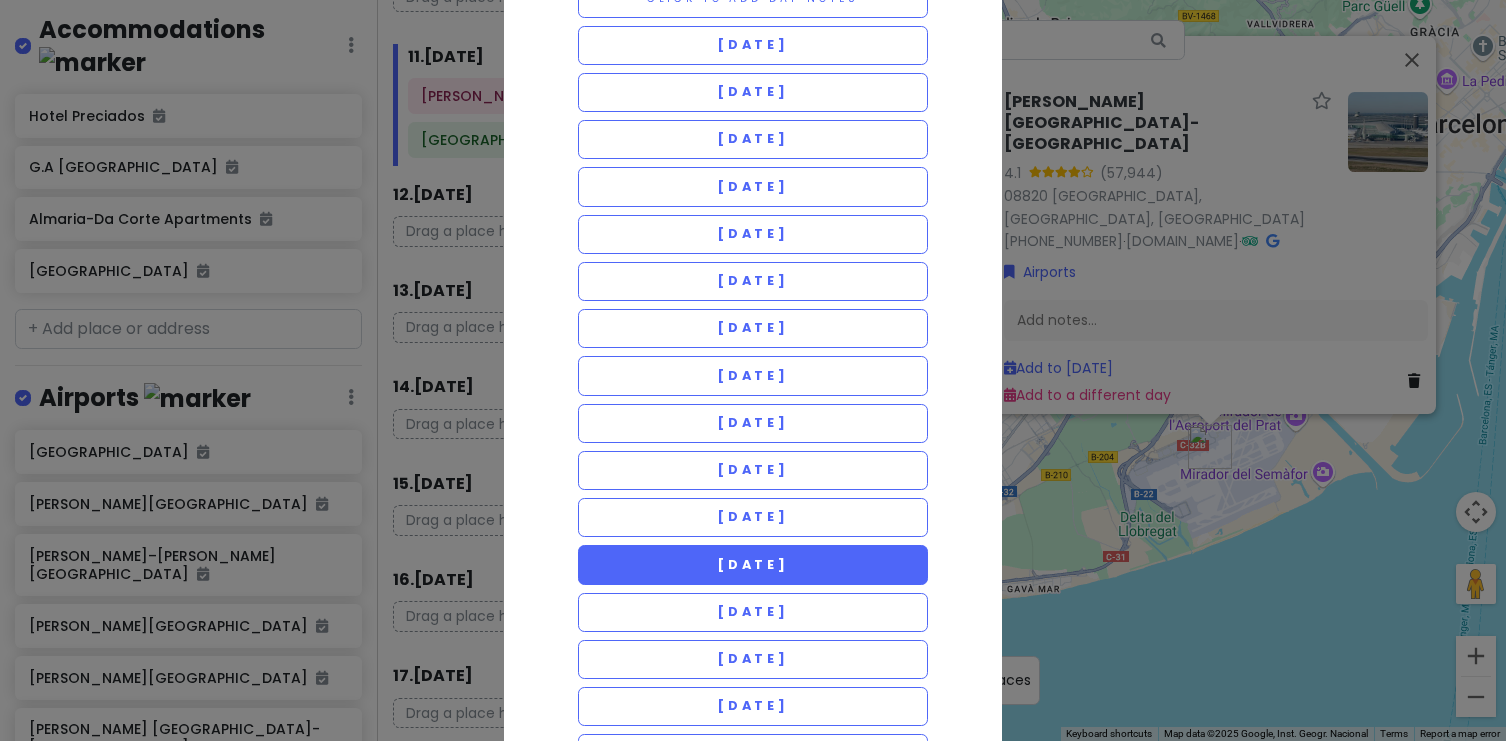 scroll, scrollTop: 150, scrollLeft: 0, axis: vertical 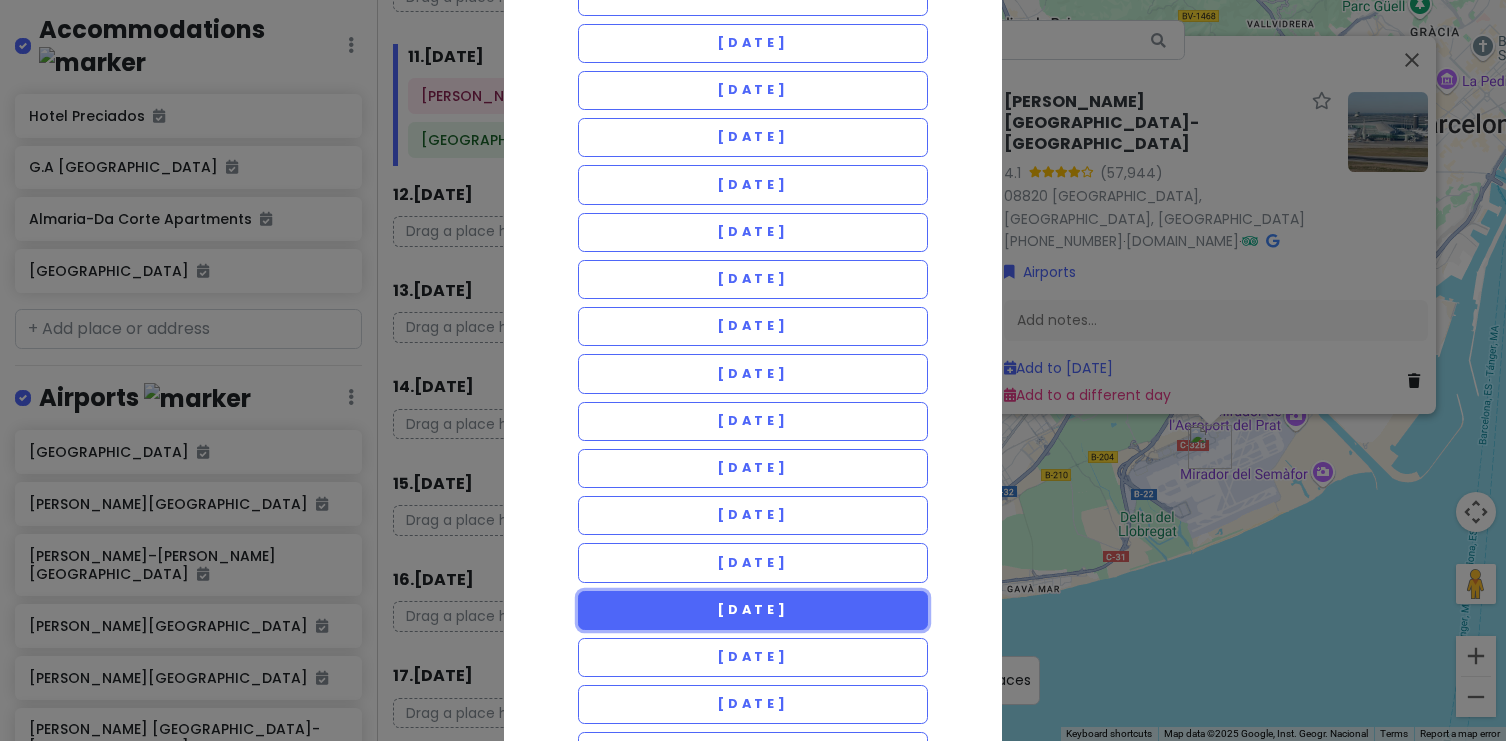 click on "[DATE]" at bounding box center [753, 609] 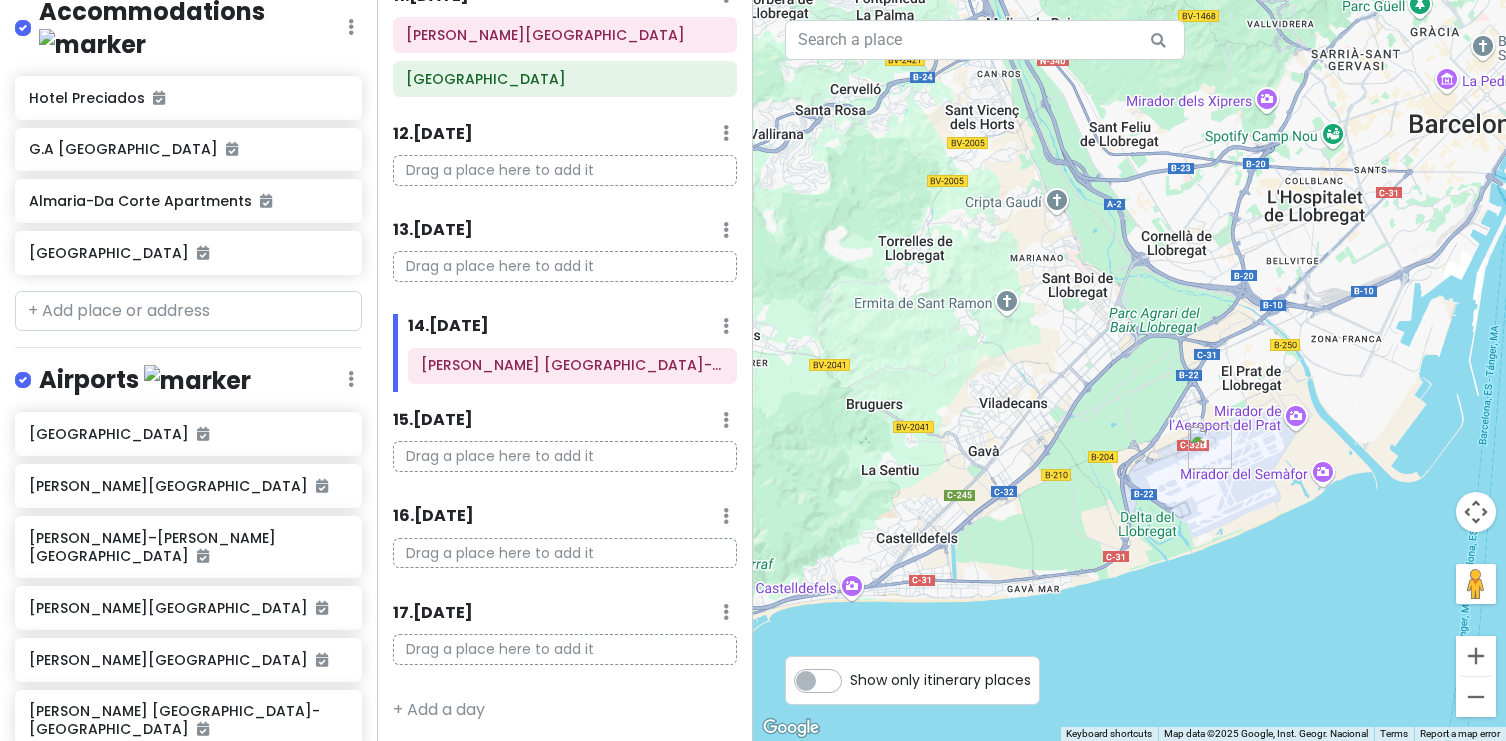 scroll, scrollTop: 1207, scrollLeft: 0, axis: vertical 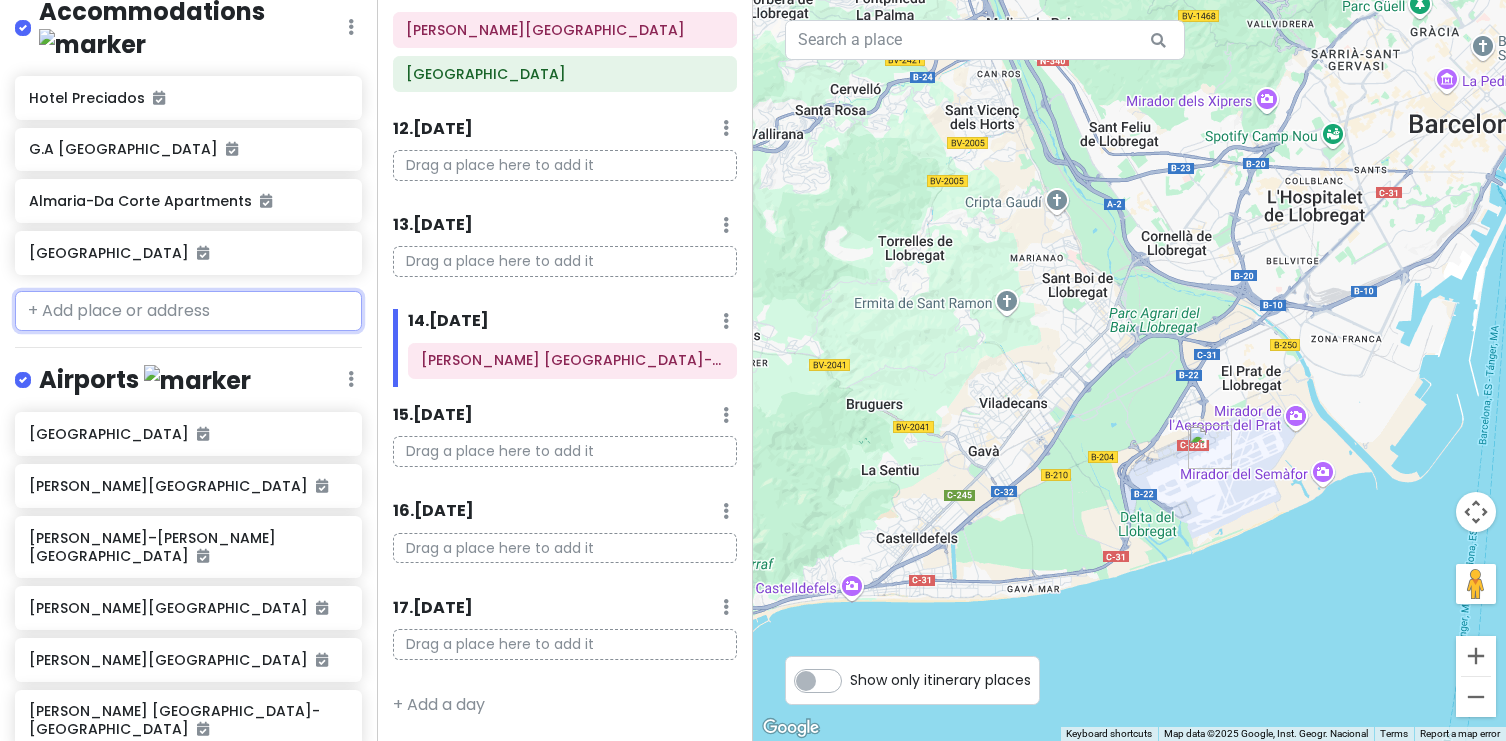 click at bounding box center [188, 311] 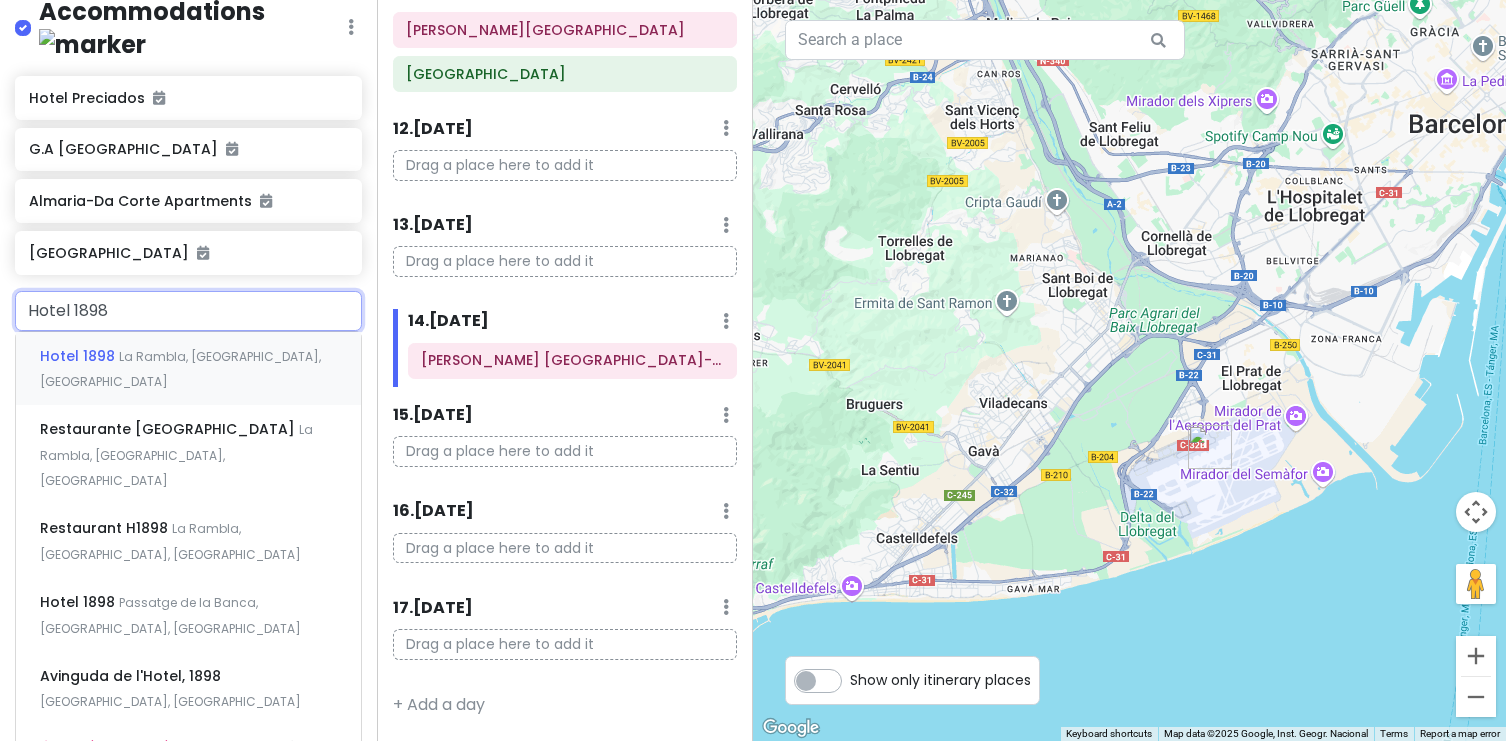 click on "Hotel 1898" at bounding box center (79, 356) 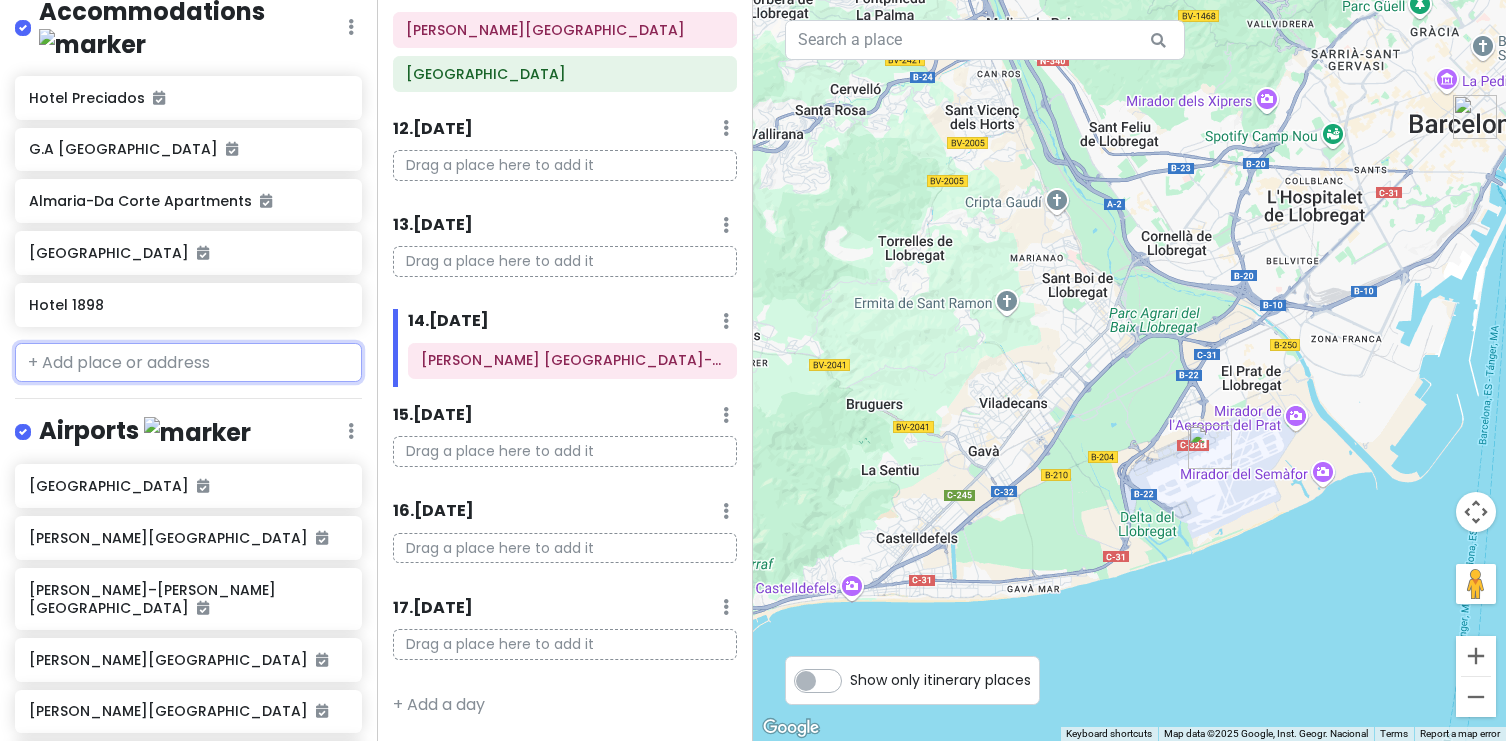 scroll, scrollTop: 759, scrollLeft: 0, axis: vertical 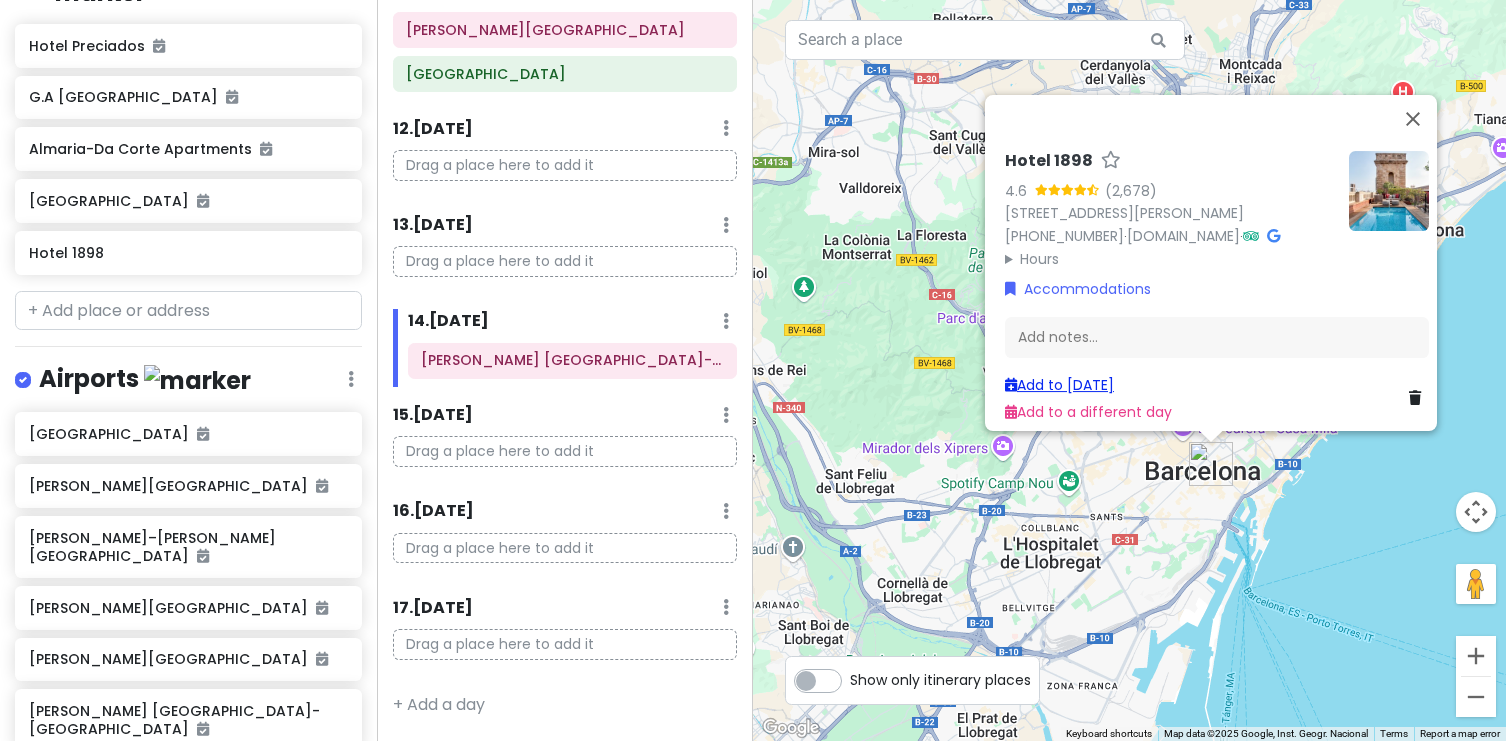 click on "Add to   [DATE]" at bounding box center [1059, 385] 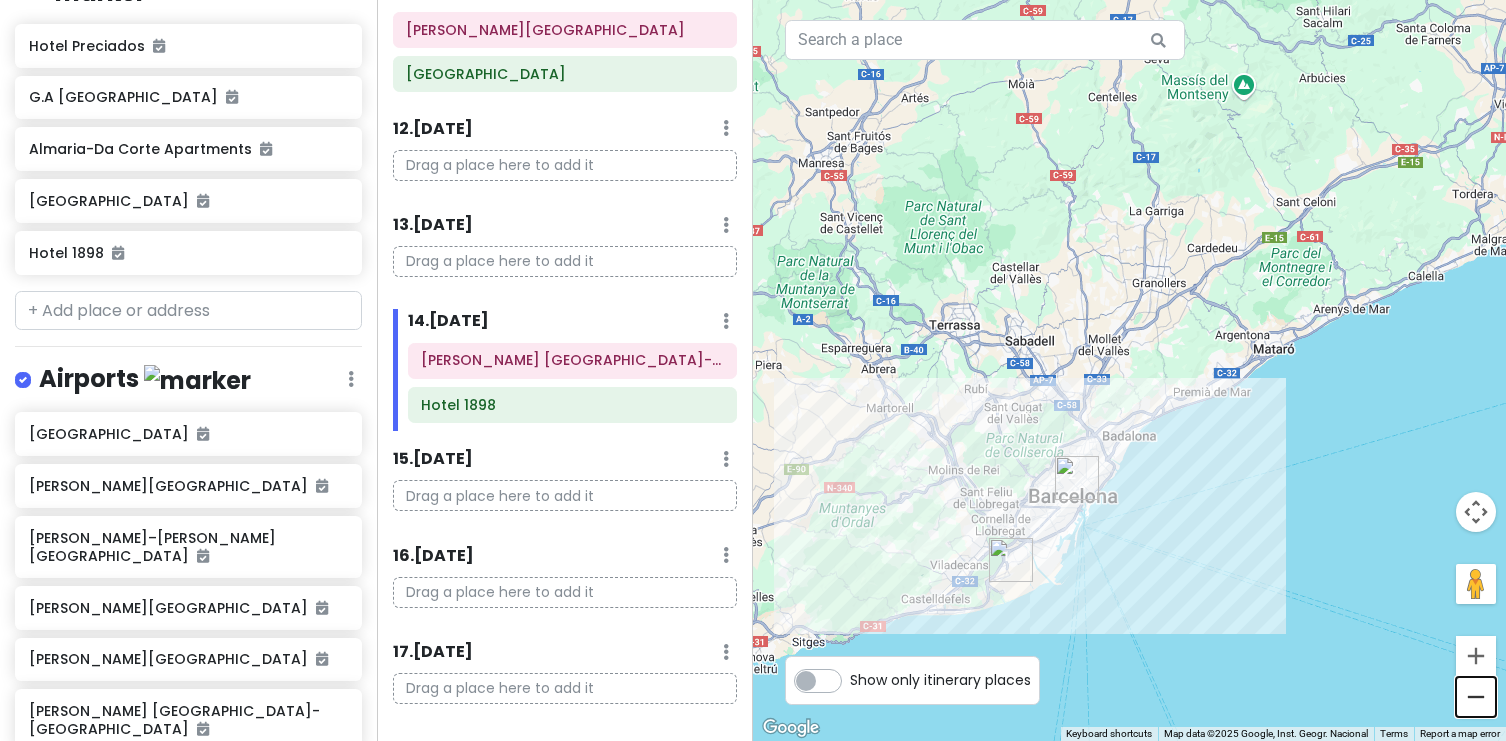 click at bounding box center (1476, 697) 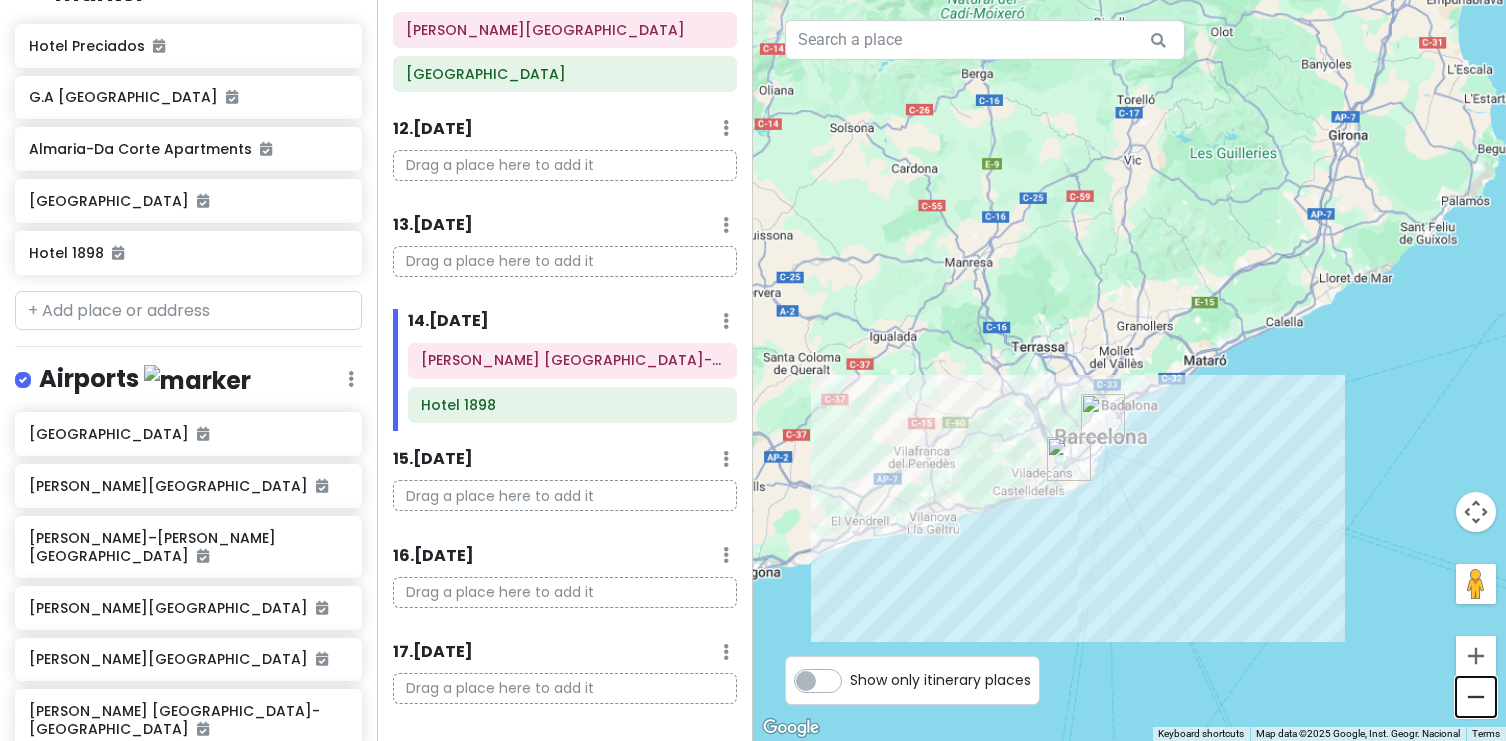 click at bounding box center (1476, 697) 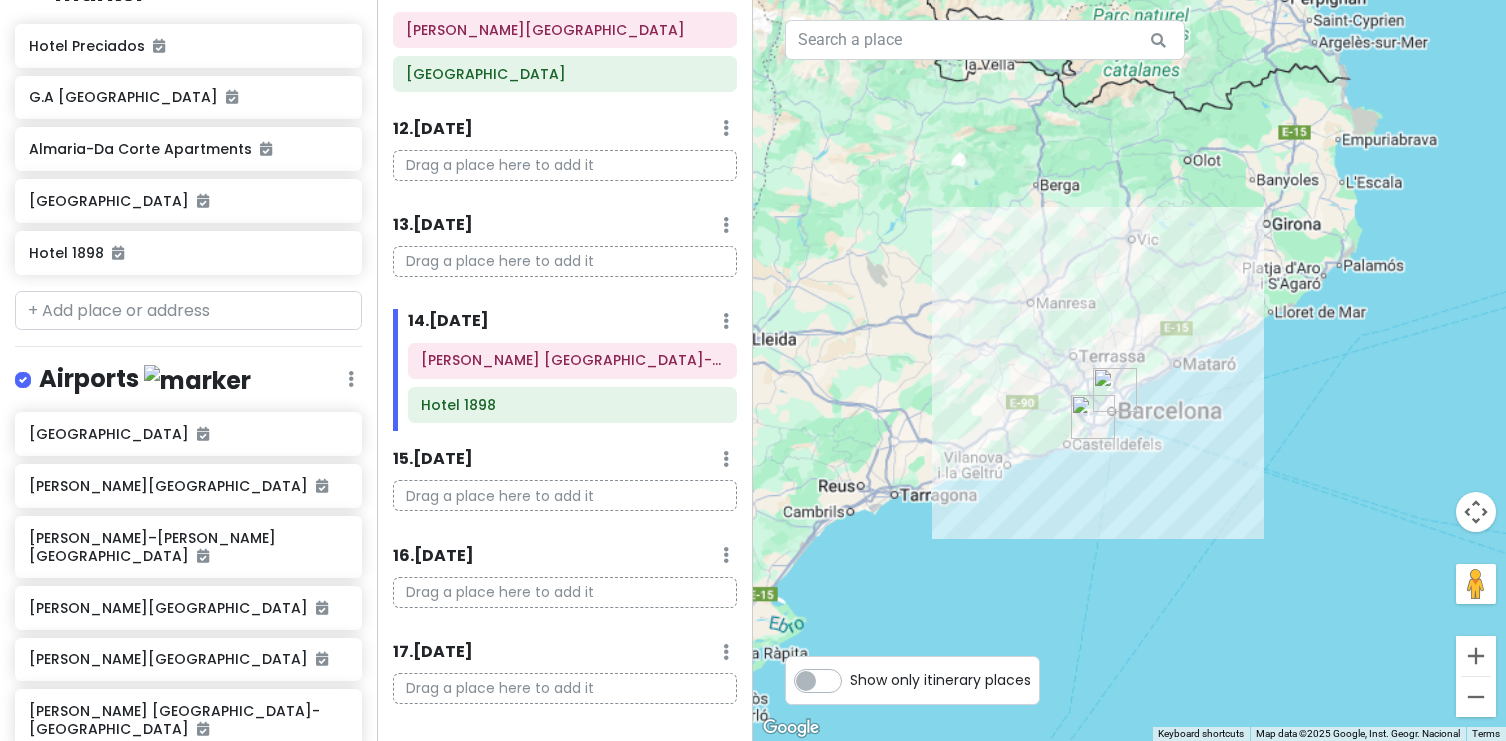 click at bounding box center [1476, 697] 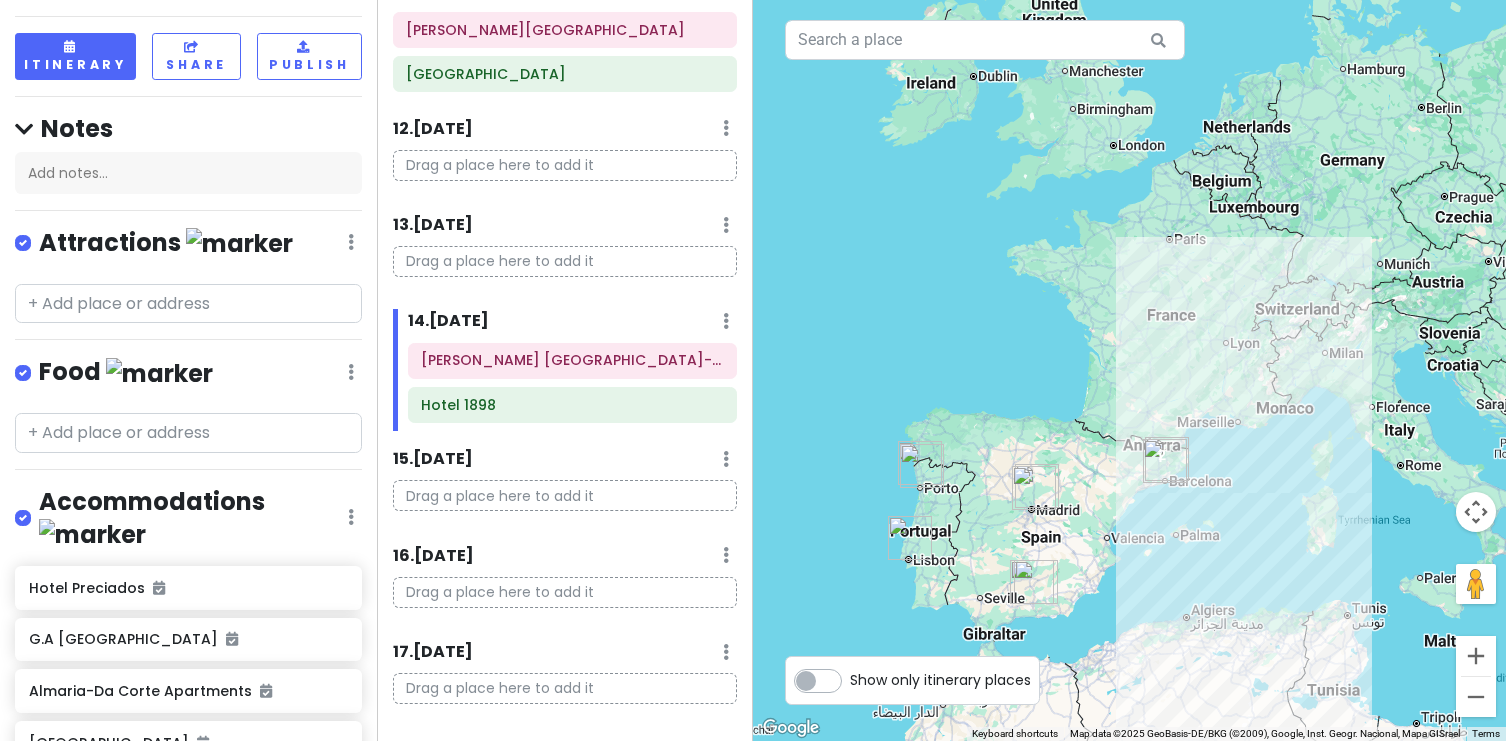 scroll, scrollTop: 130, scrollLeft: 0, axis: vertical 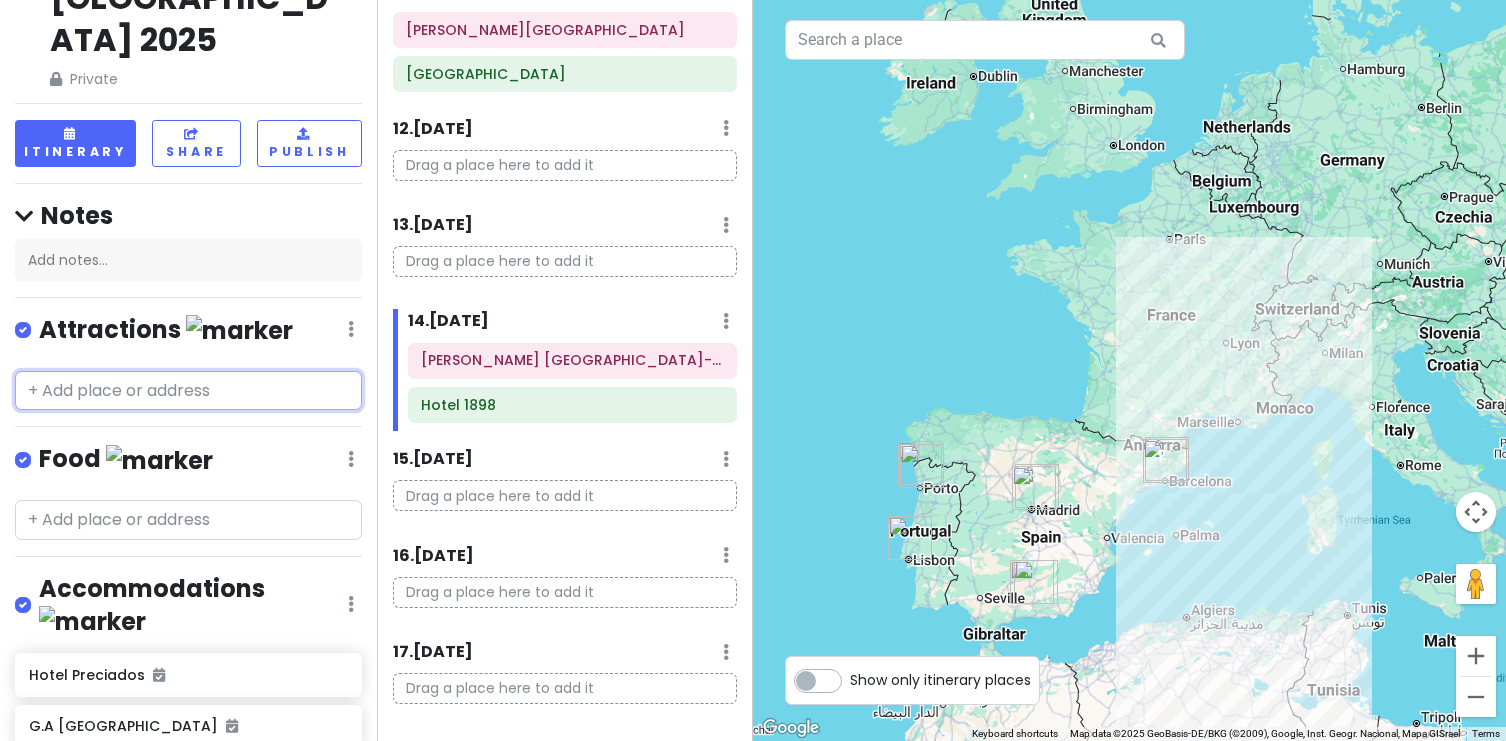 click at bounding box center (188, 391) 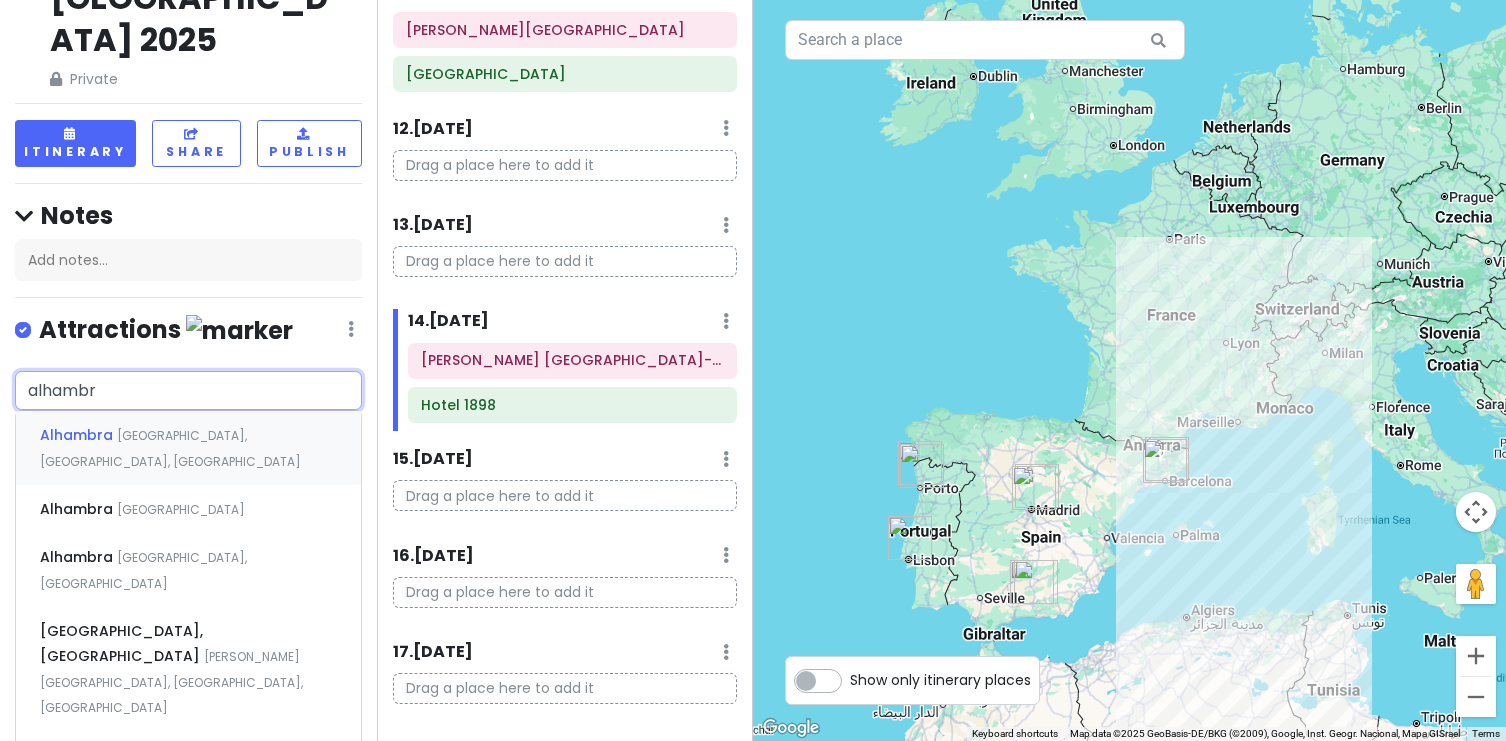 type on "alhambra" 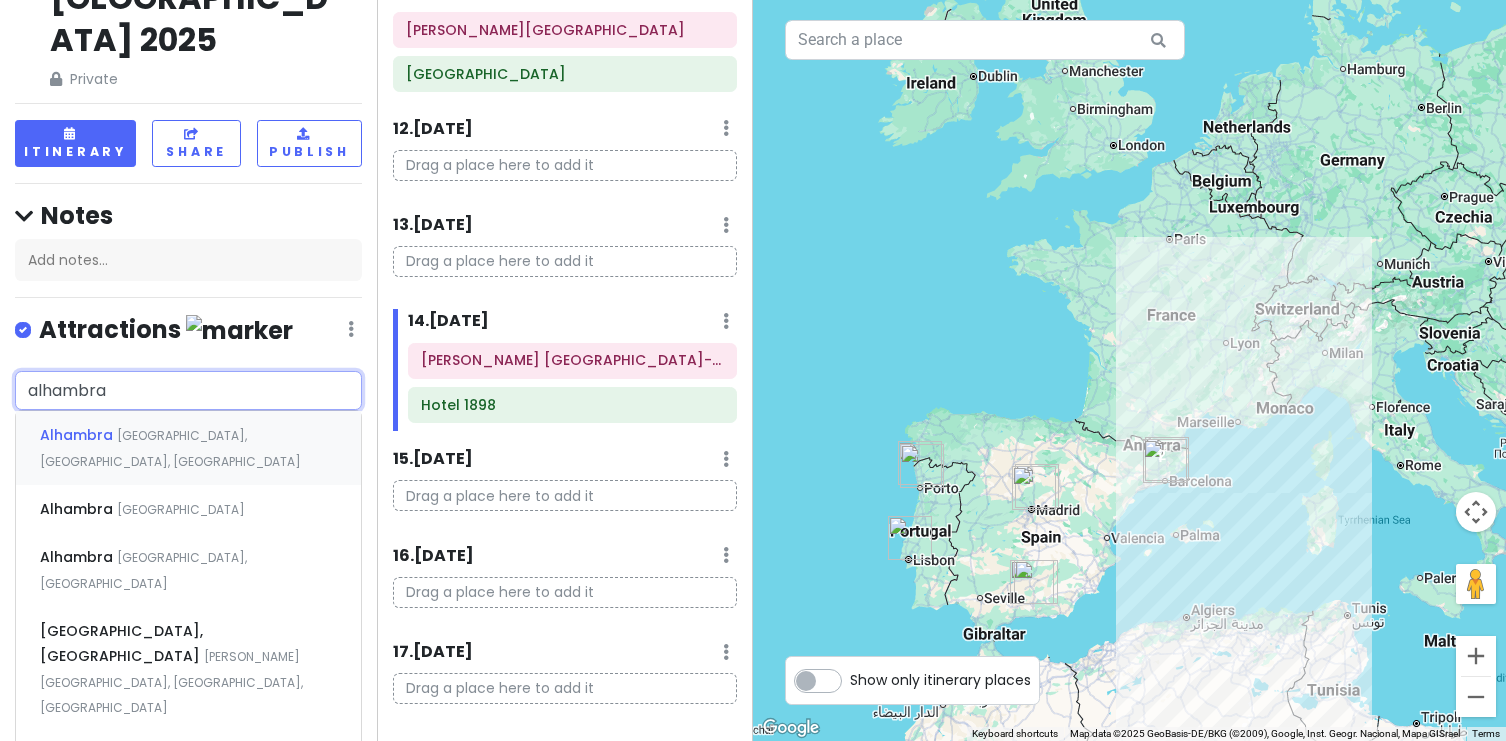click on "[GEOGRAPHIC_DATA], [GEOGRAPHIC_DATA], [GEOGRAPHIC_DATA]" at bounding box center (170, 448) 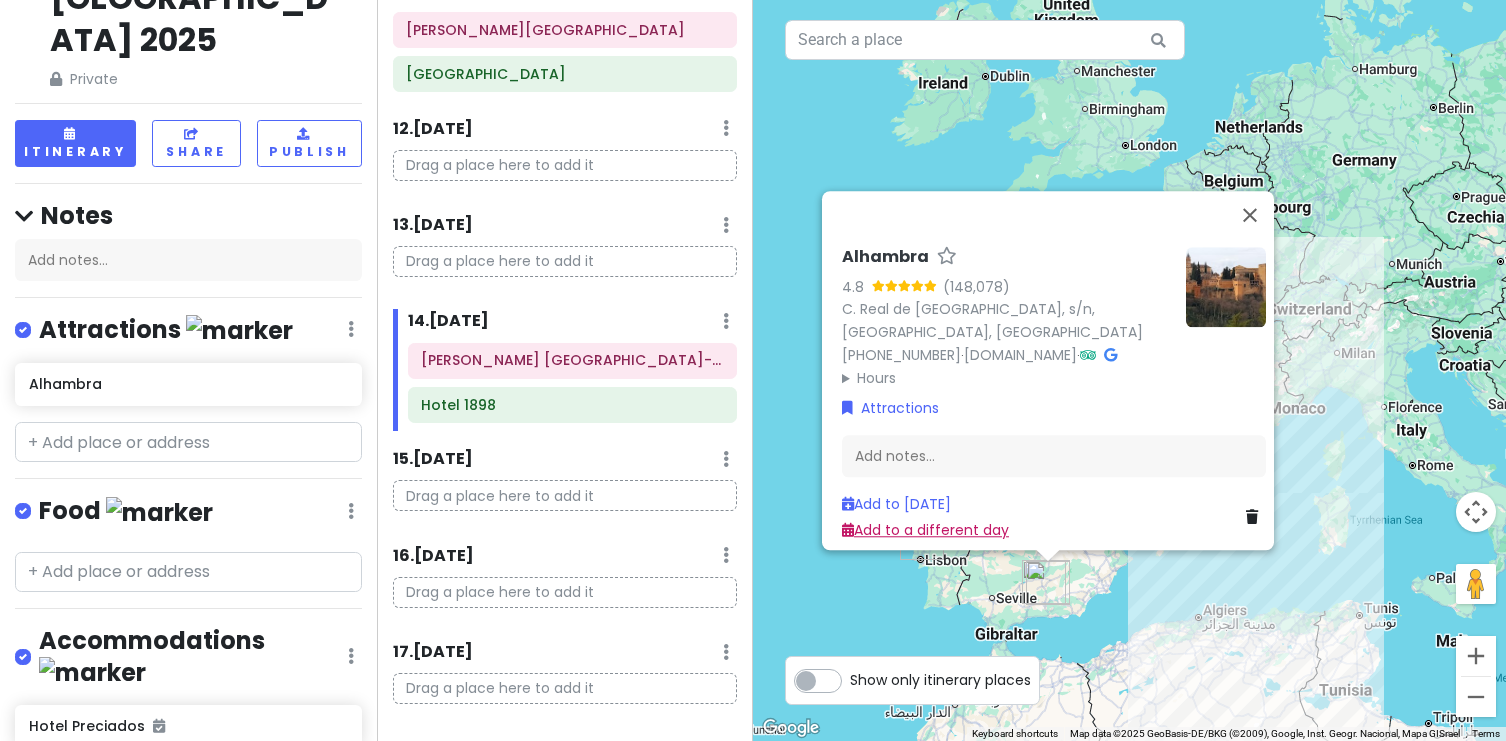 click on "Add to a different day" at bounding box center (925, 530) 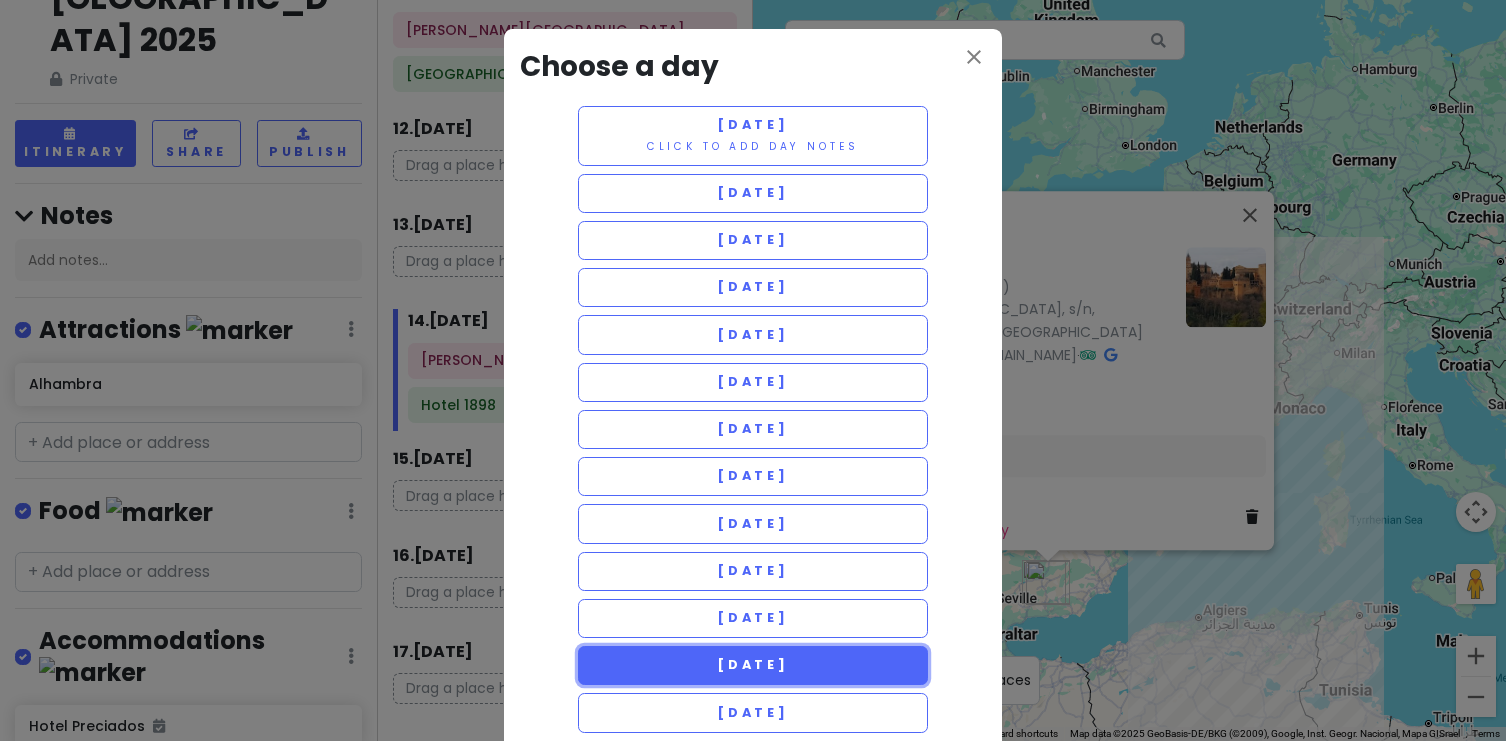 click on "[DATE]" at bounding box center [753, 665] 